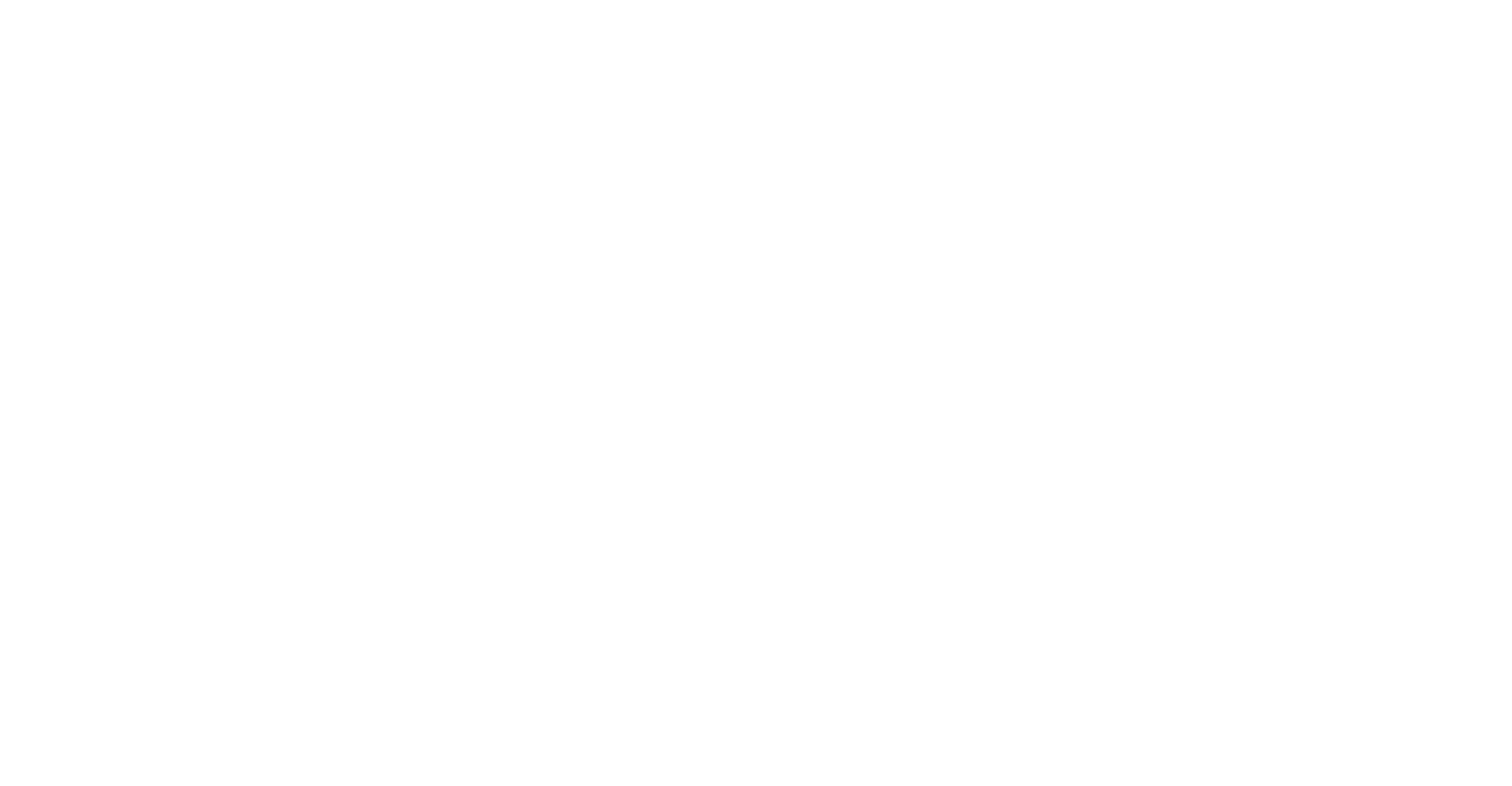 scroll, scrollTop: 0, scrollLeft: 0, axis: both 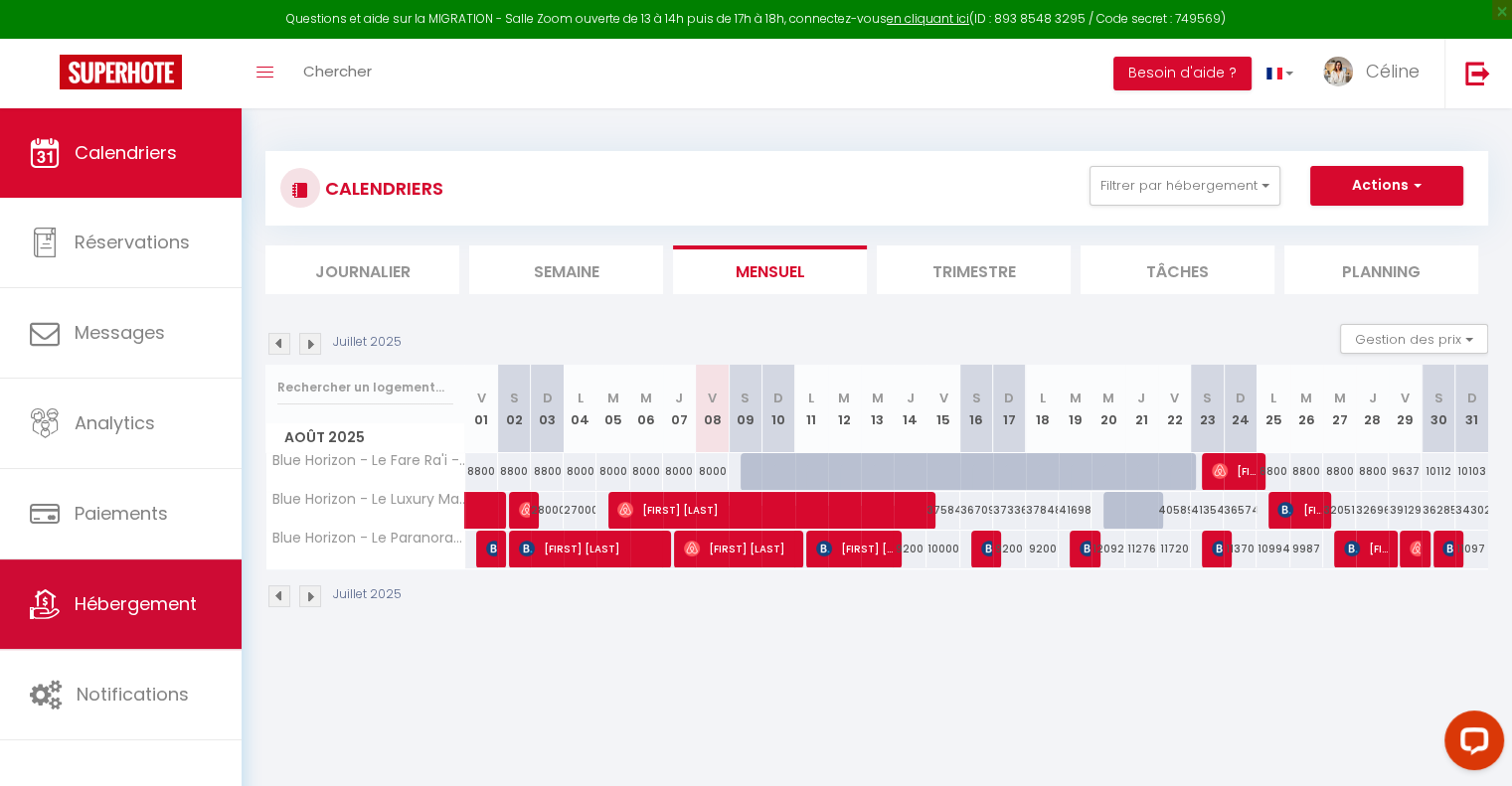 click on "Hébergement" at bounding box center (120, 604) 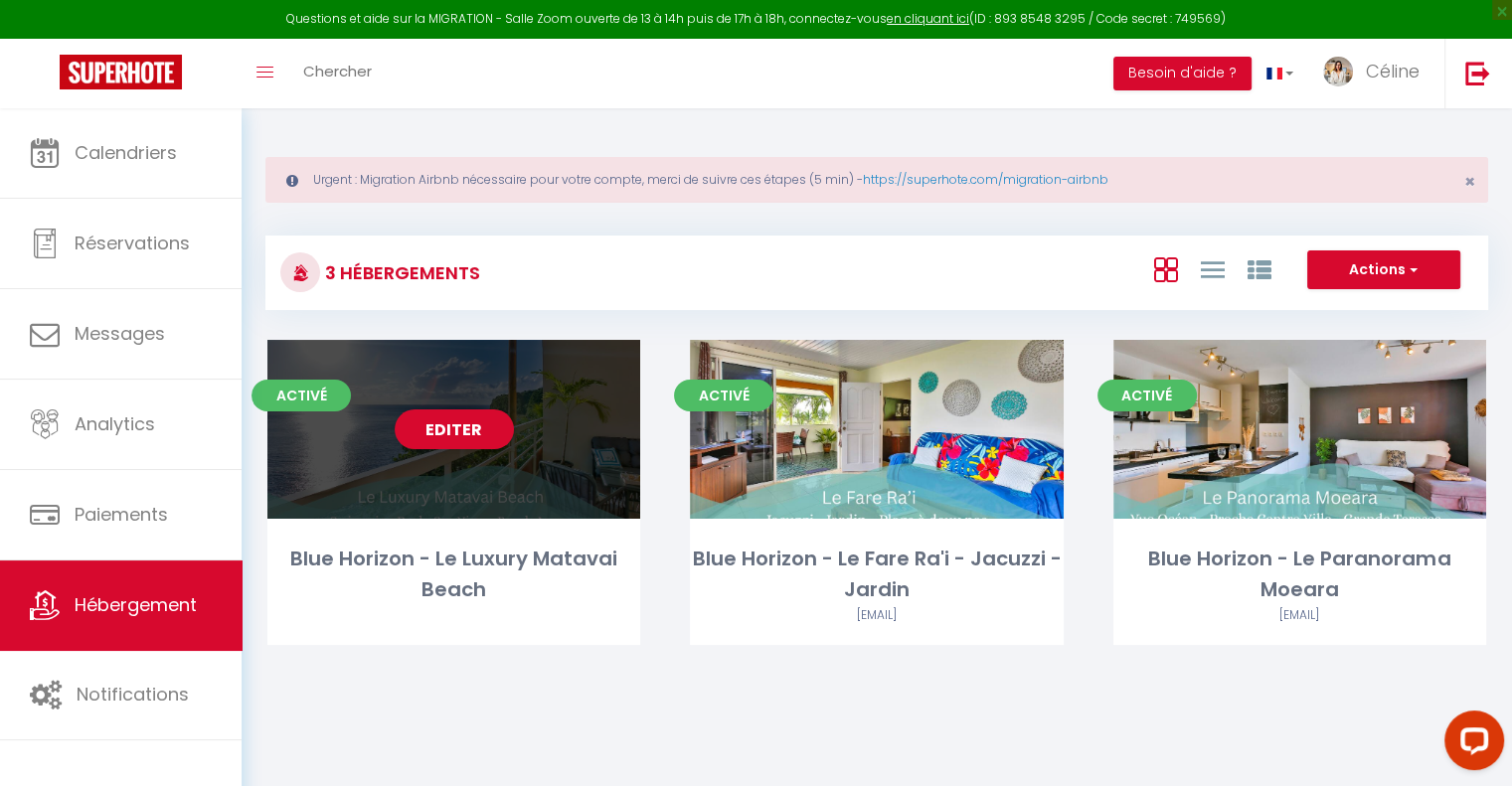 scroll, scrollTop: 107, scrollLeft: 0, axis: vertical 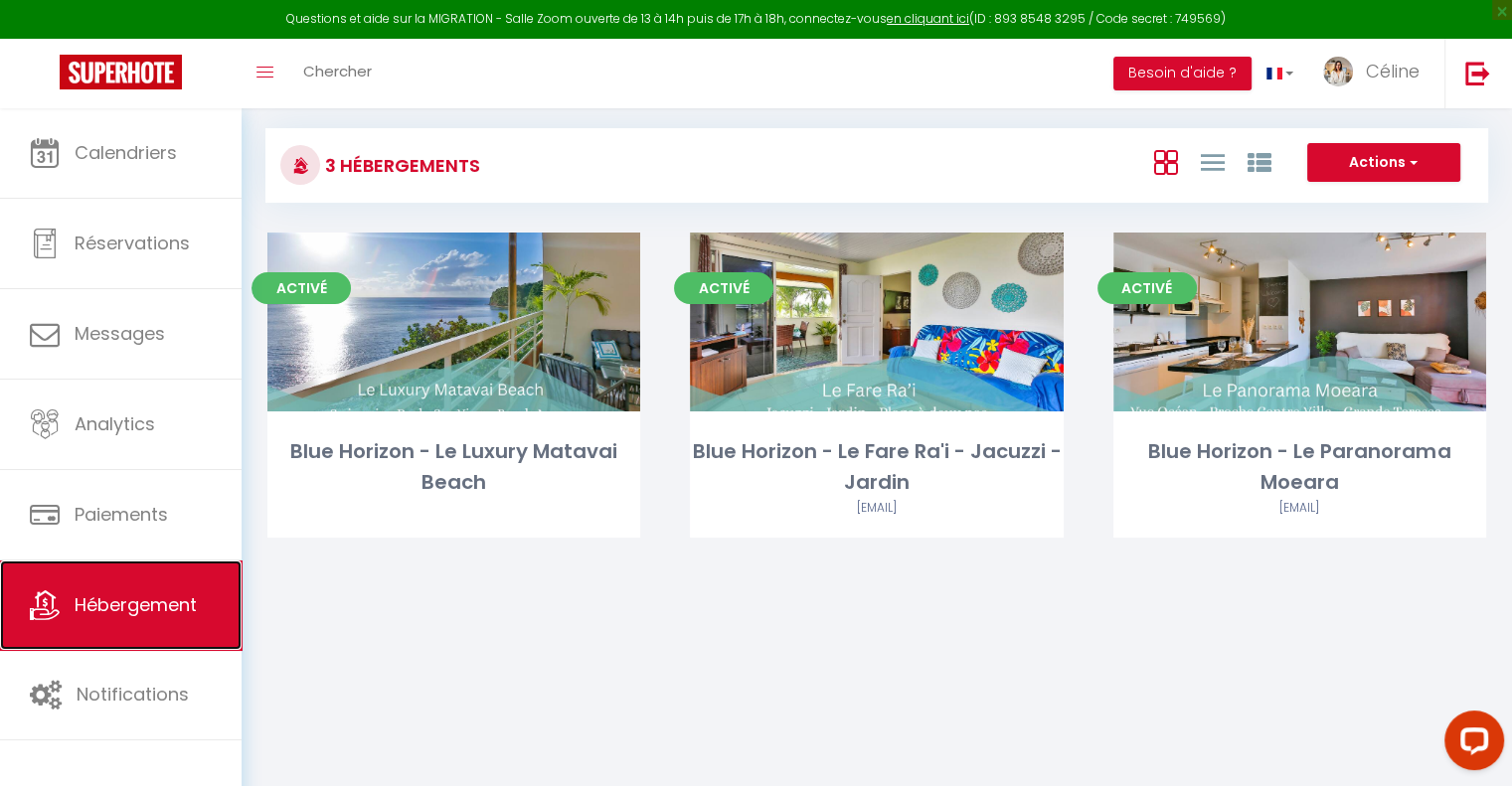 click on "Hébergement" at bounding box center (120, 605) 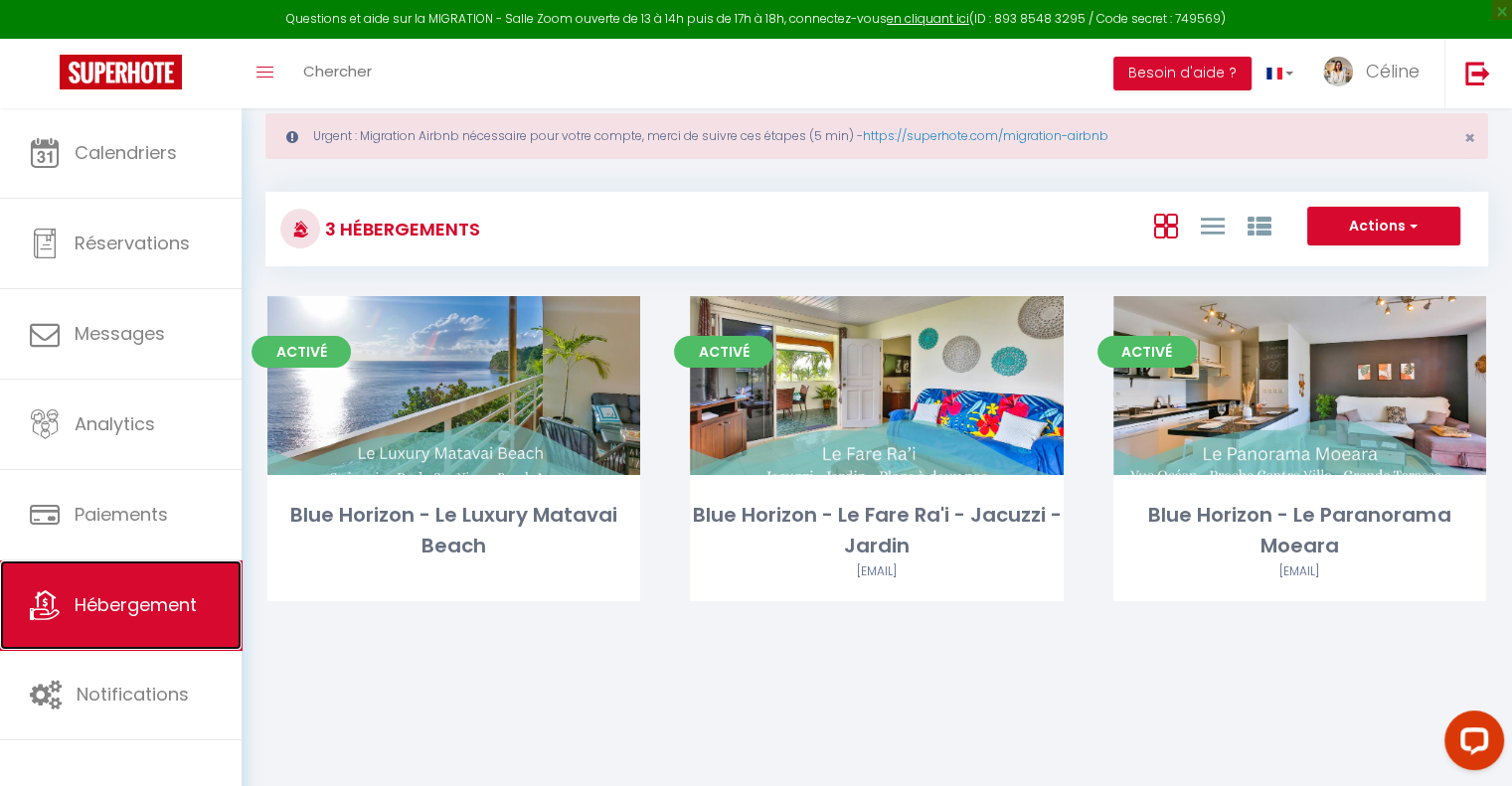 scroll, scrollTop: 0, scrollLeft: 0, axis: both 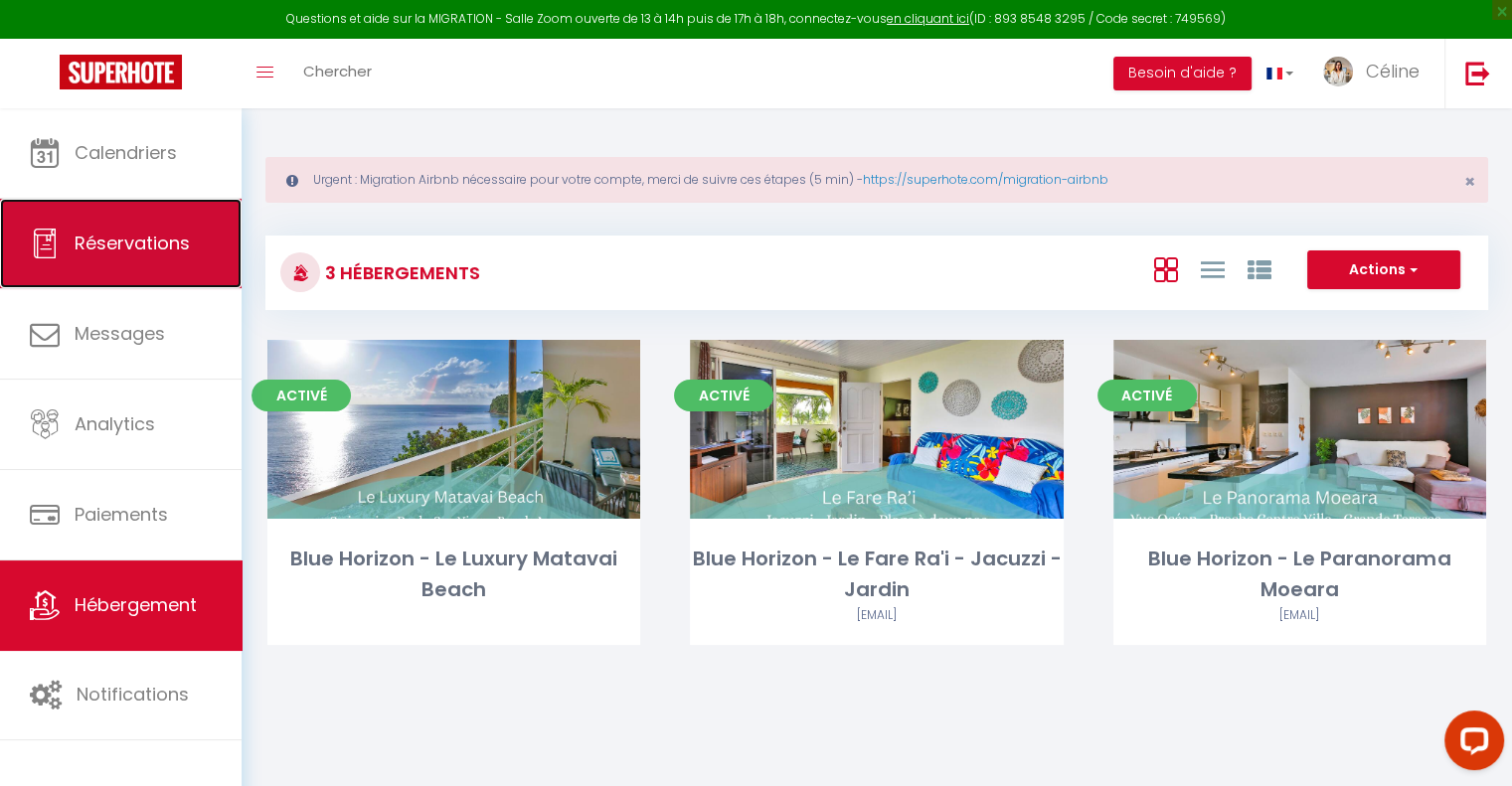 click on "Réservations" at bounding box center [132, 242] 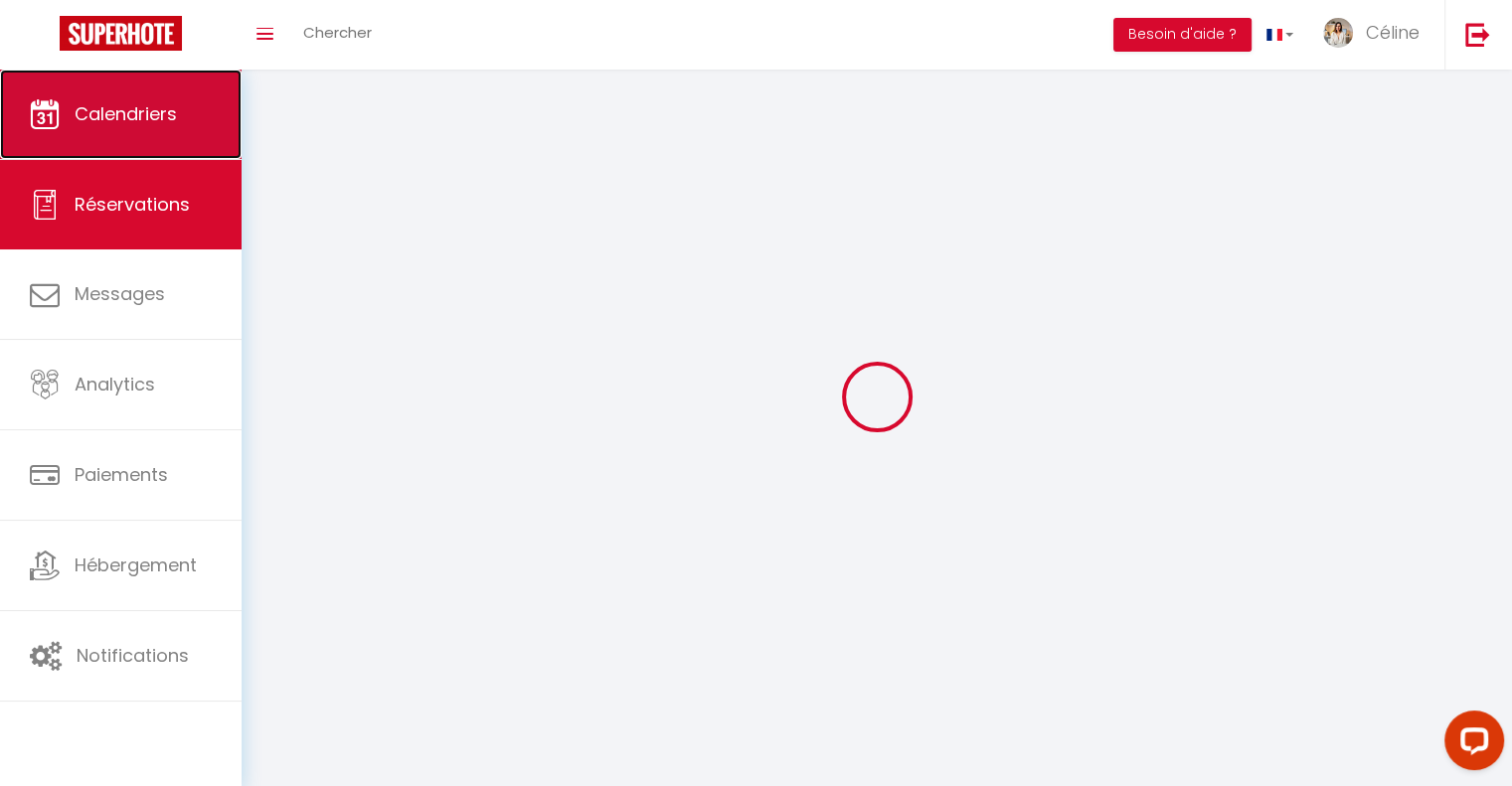 click on "Calendriers" at bounding box center (125, 113) 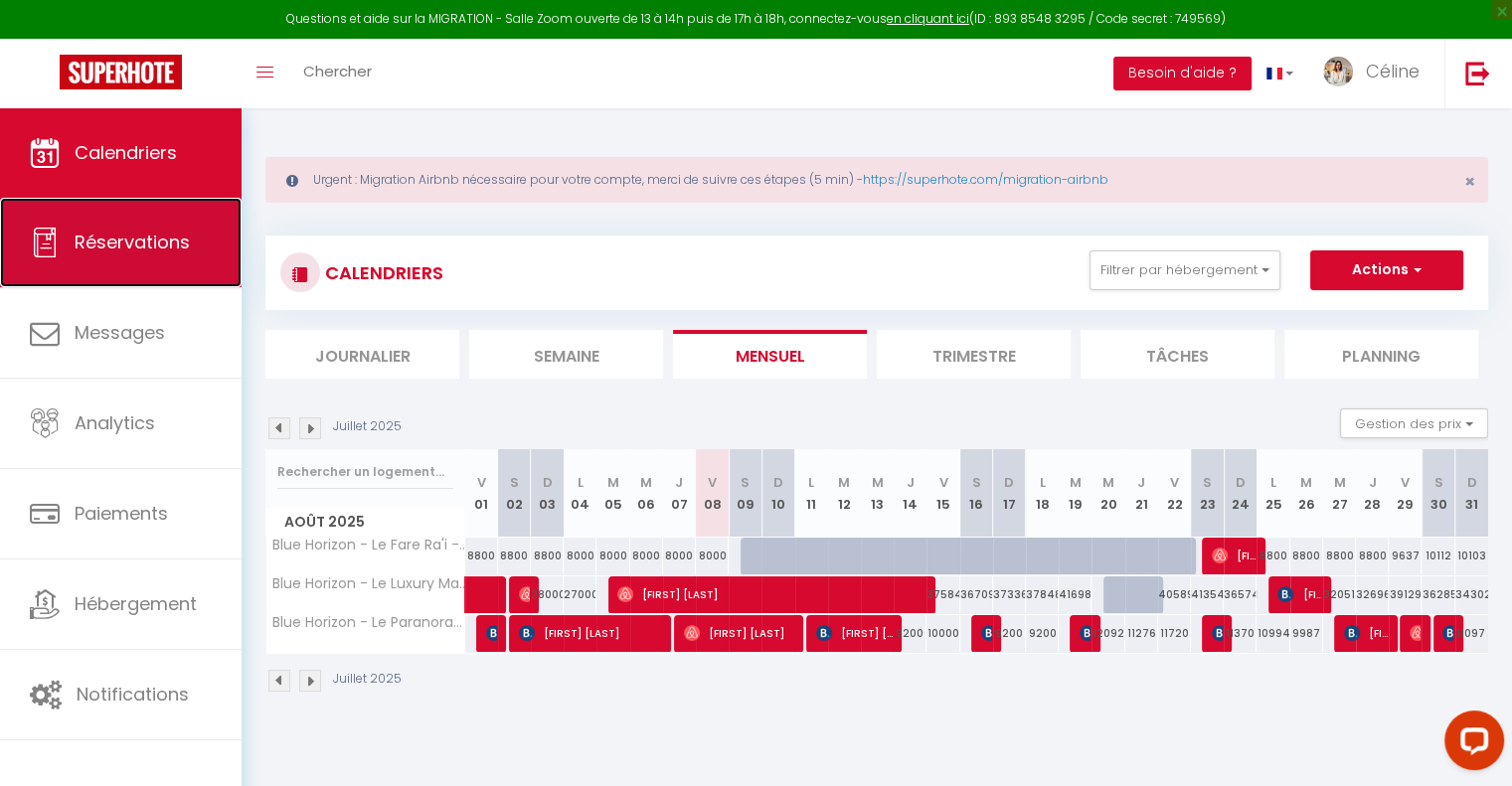click on "Réservations" at bounding box center [120, 242] 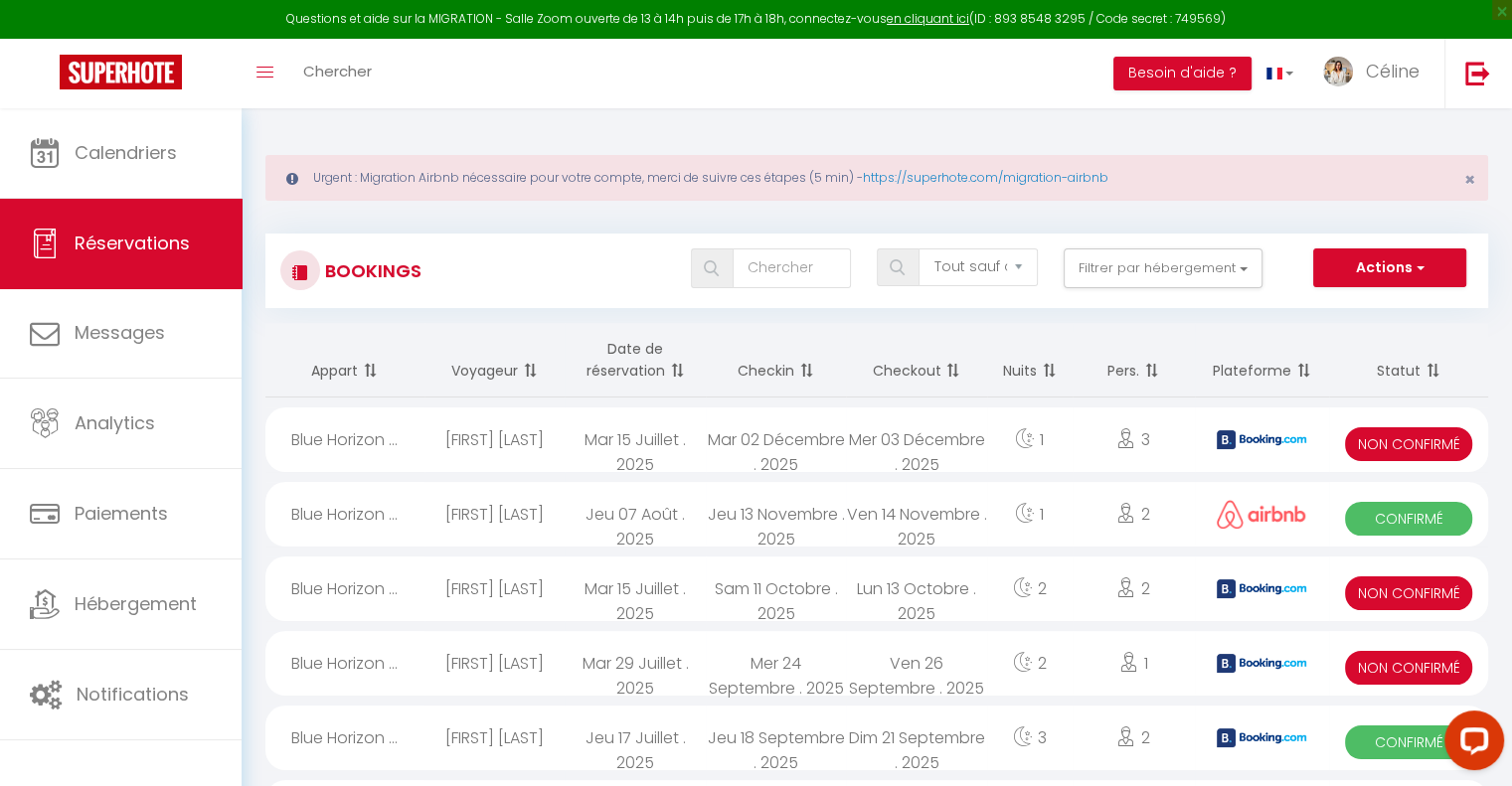 scroll, scrollTop: 0, scrollLeft: 0, axis: both 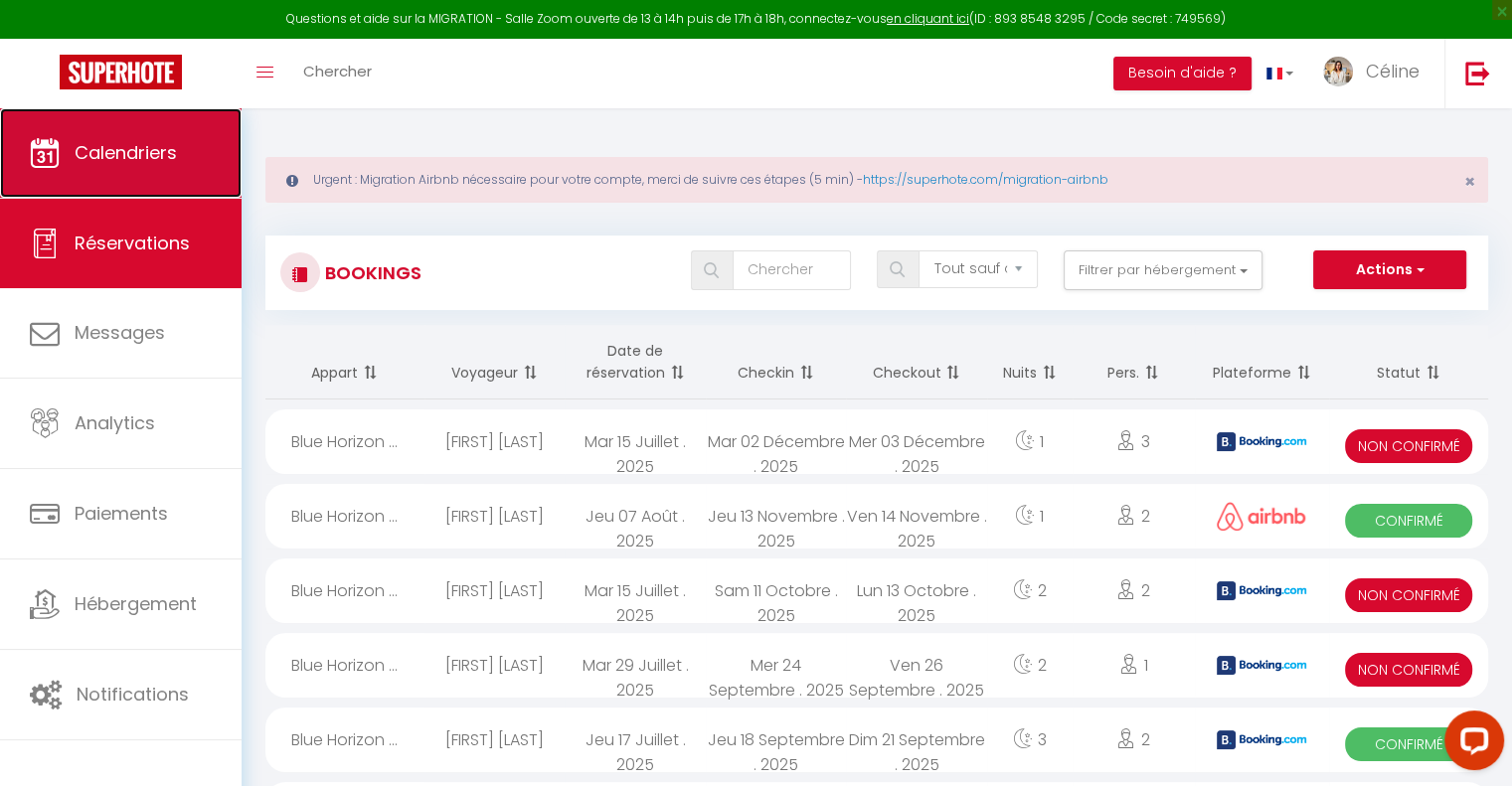 click on "Calendriers" at bounding box center (120, 153) 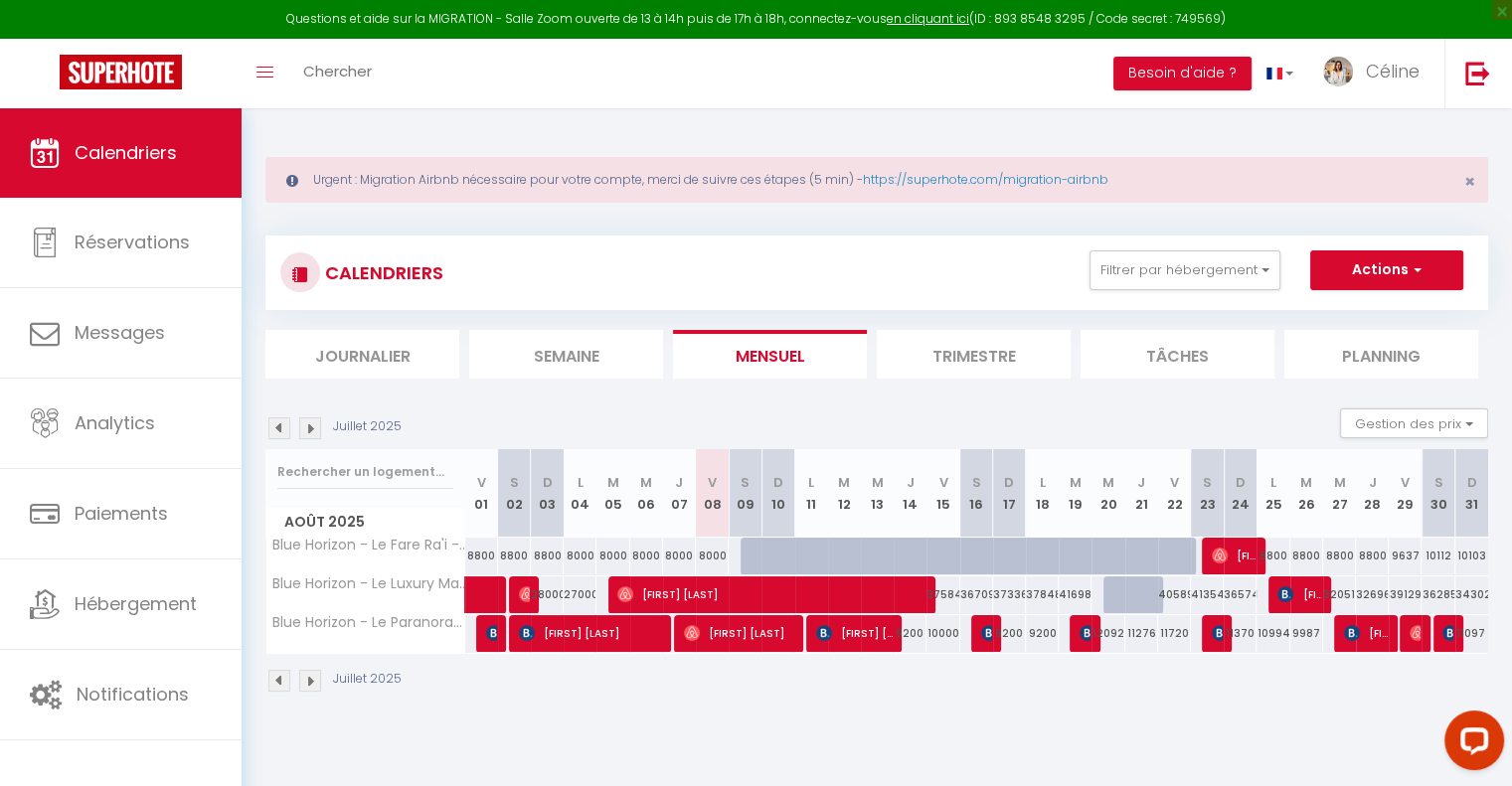 scroll, scrollTop: 107, scrollLeft: 0, axis: vertical 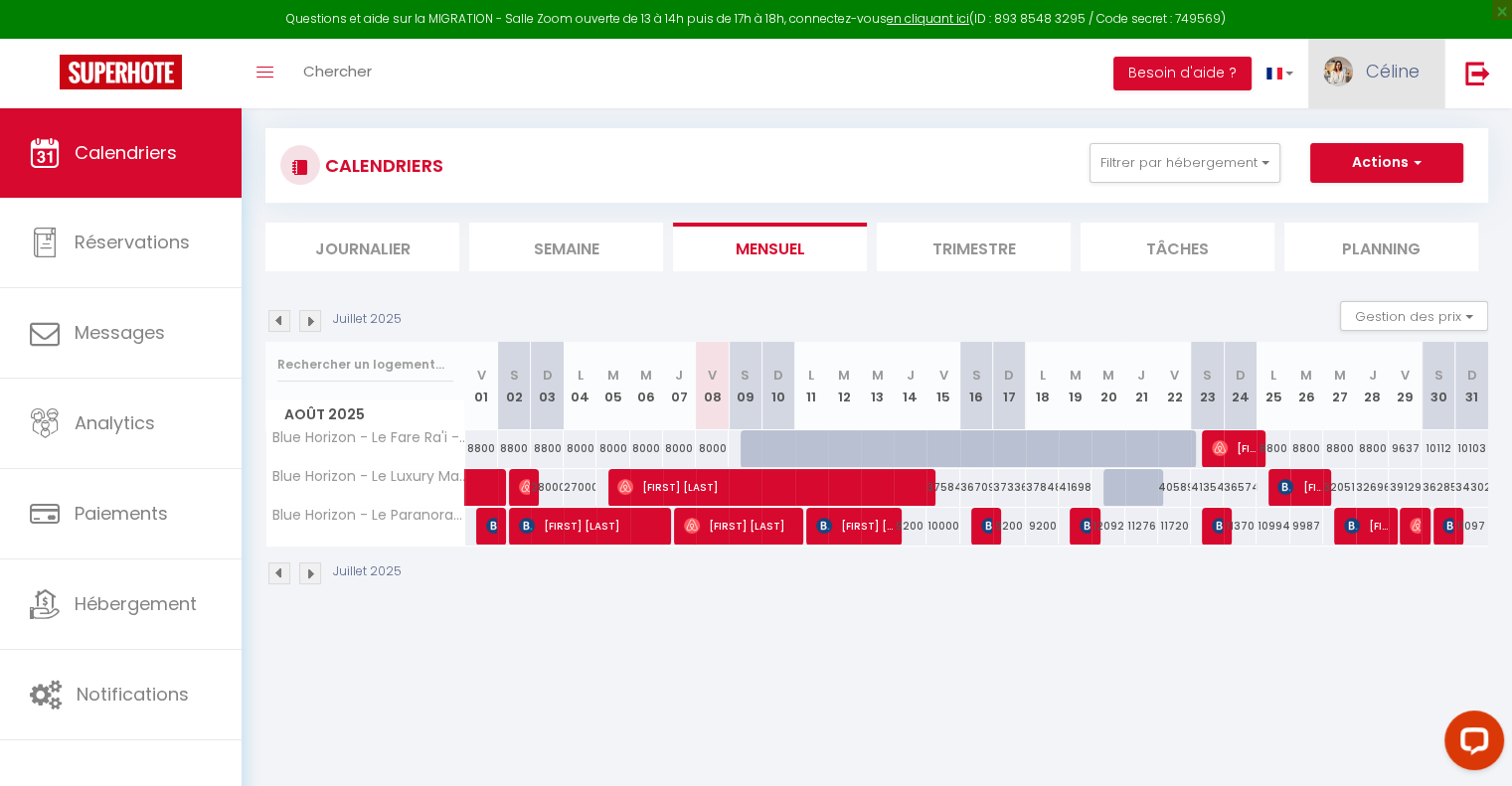 click on "Céline" at bounding box center [1376, 74] 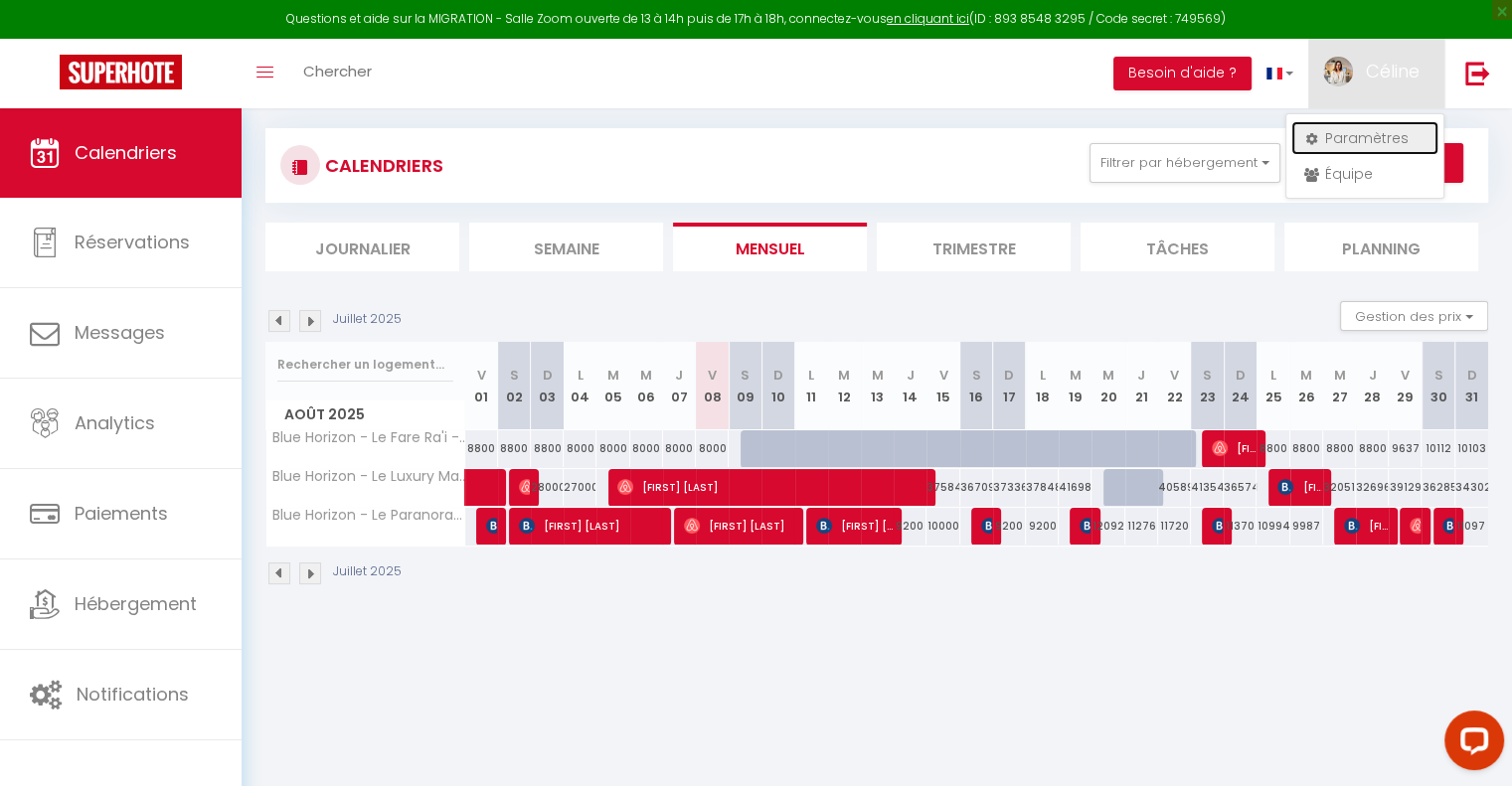 click on "Paramètres" at bounding box center [1365, 138] 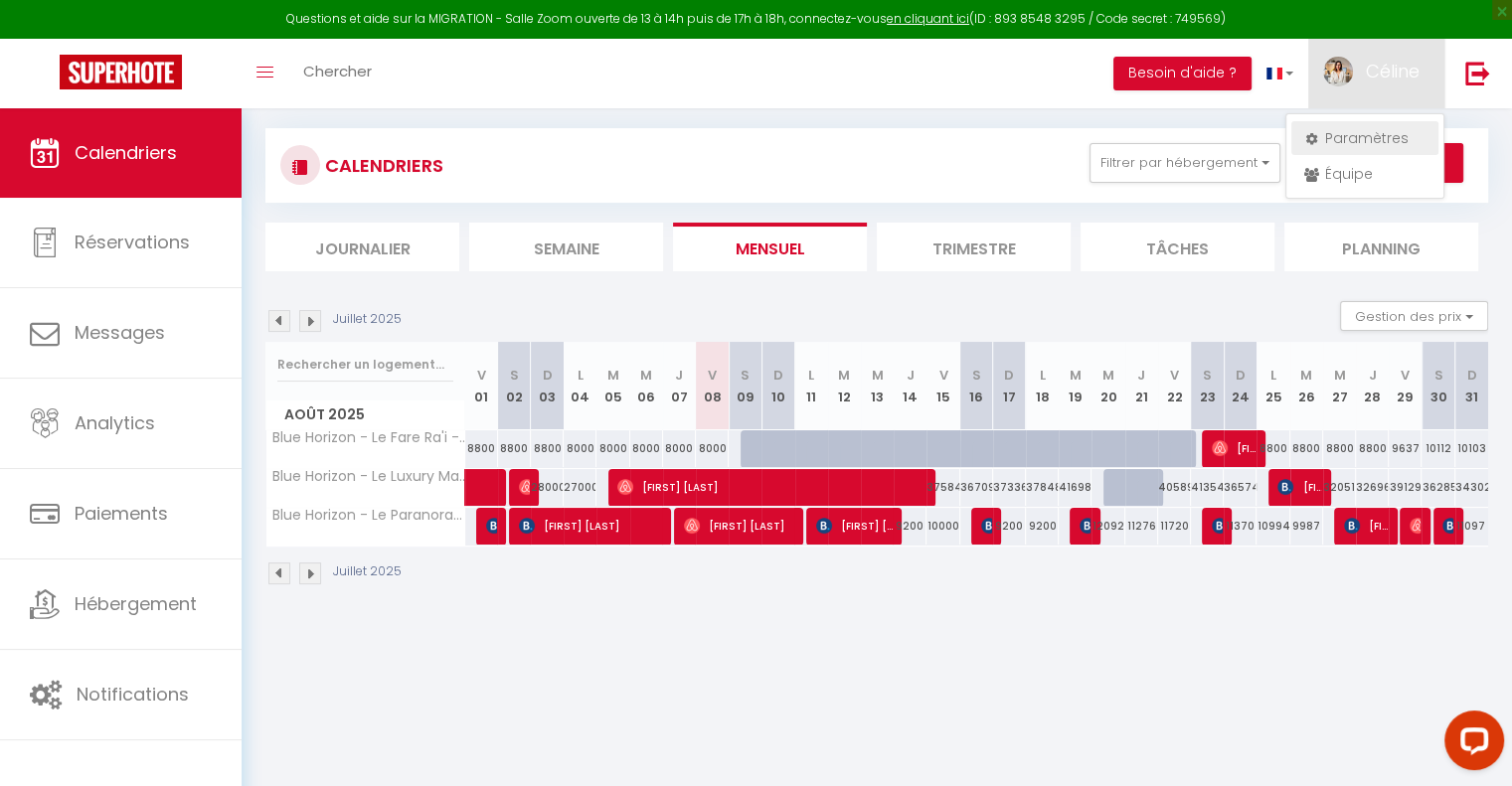 scroll, scrollTop: 0, scrollLeft: 0, axis: both 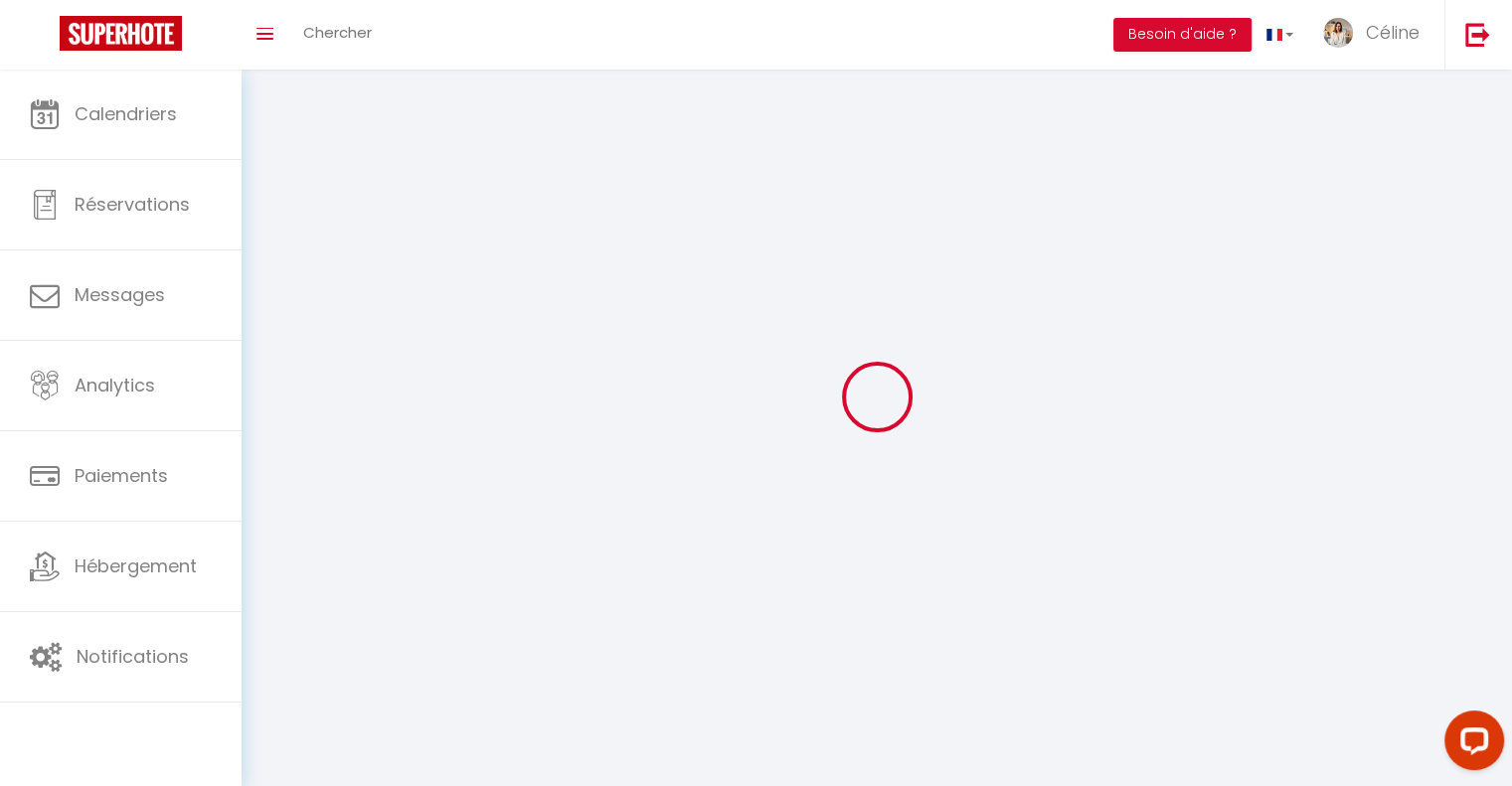 type on "BhiA2z0K0v2hlmQxaDetjKWLB" 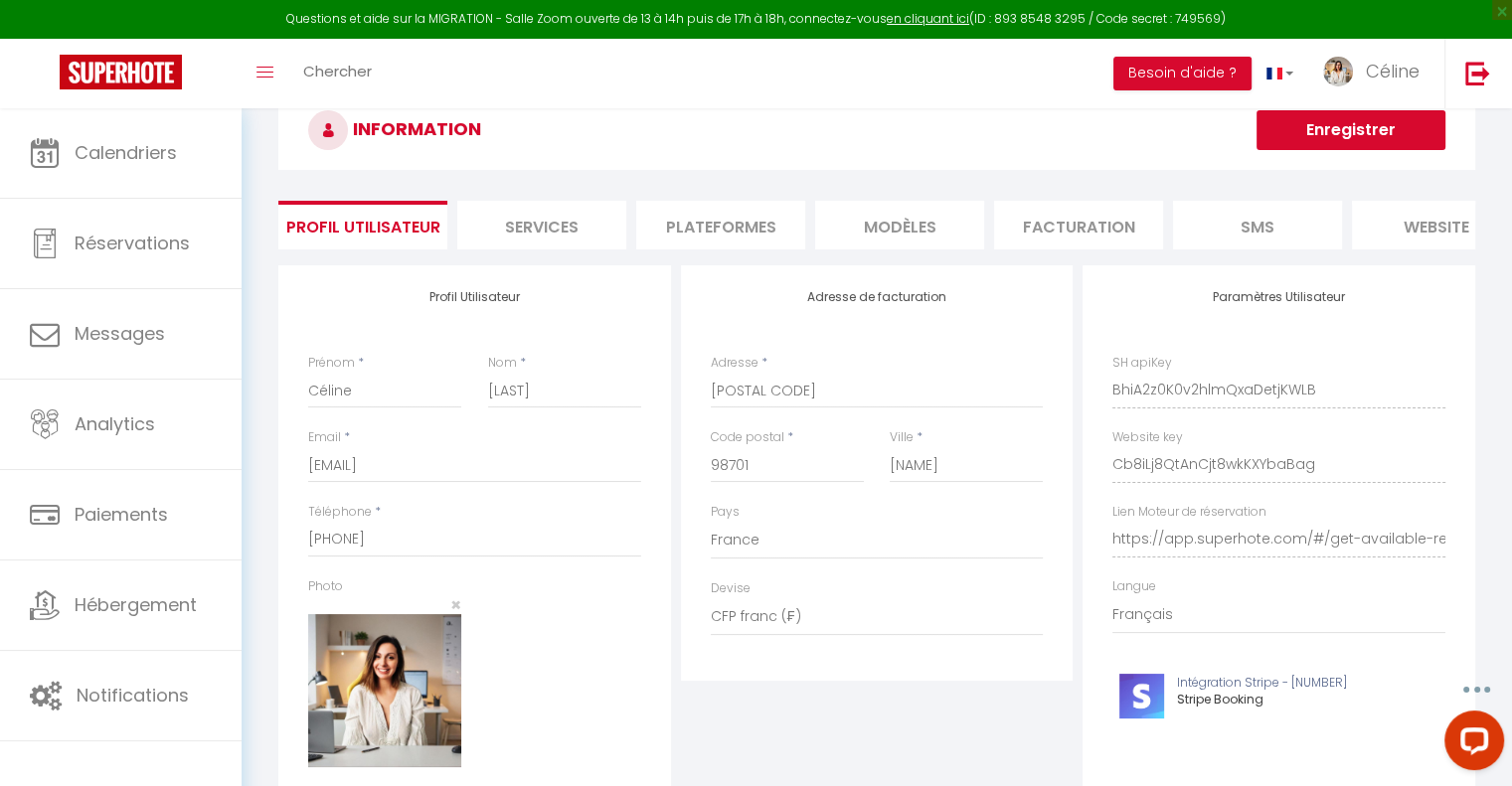 scroll, scrollTop: 60, scrollLeft: 0, axis: vertical 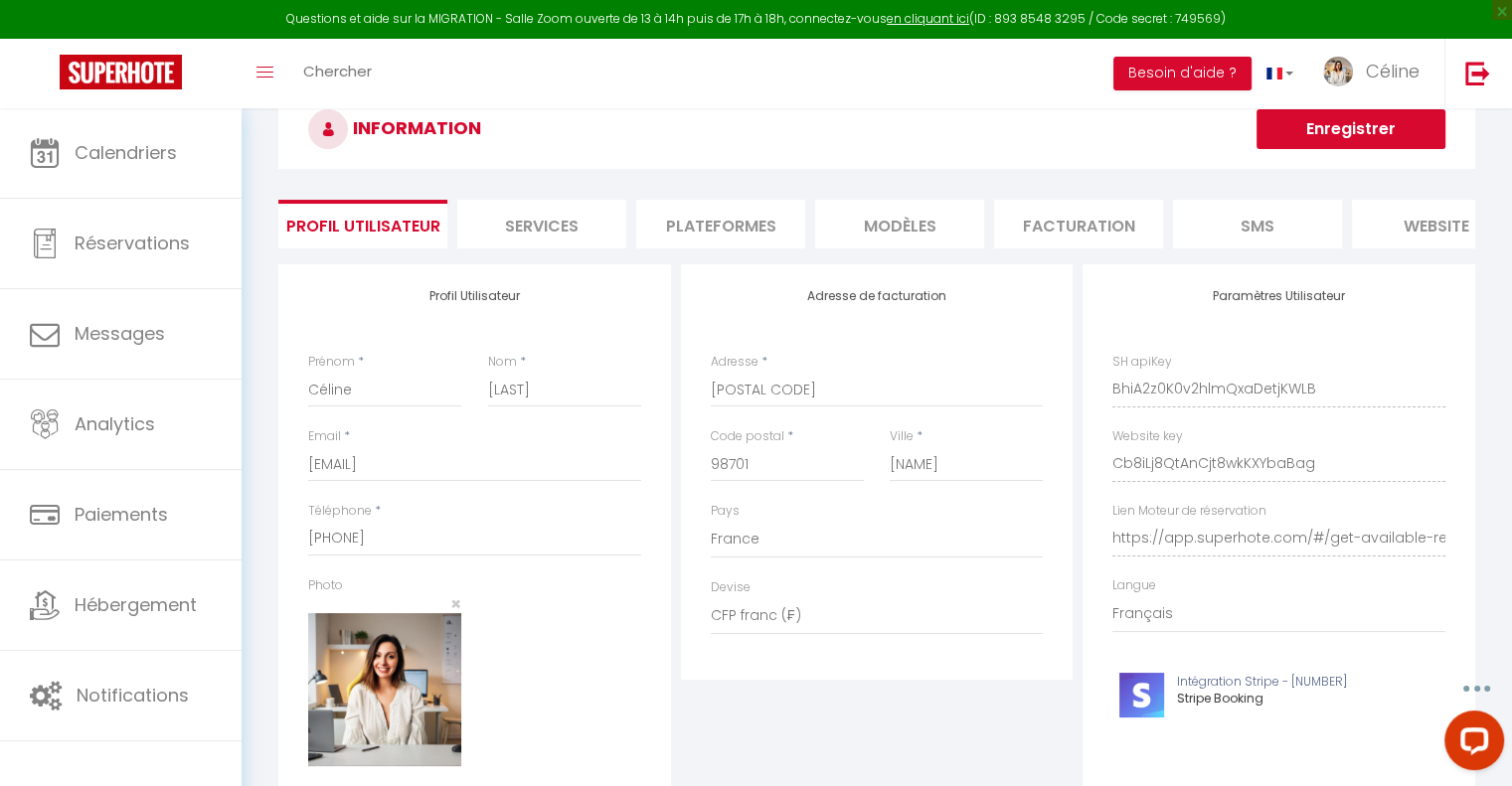 click on "Plateformes" at bounding box center [721, 224] 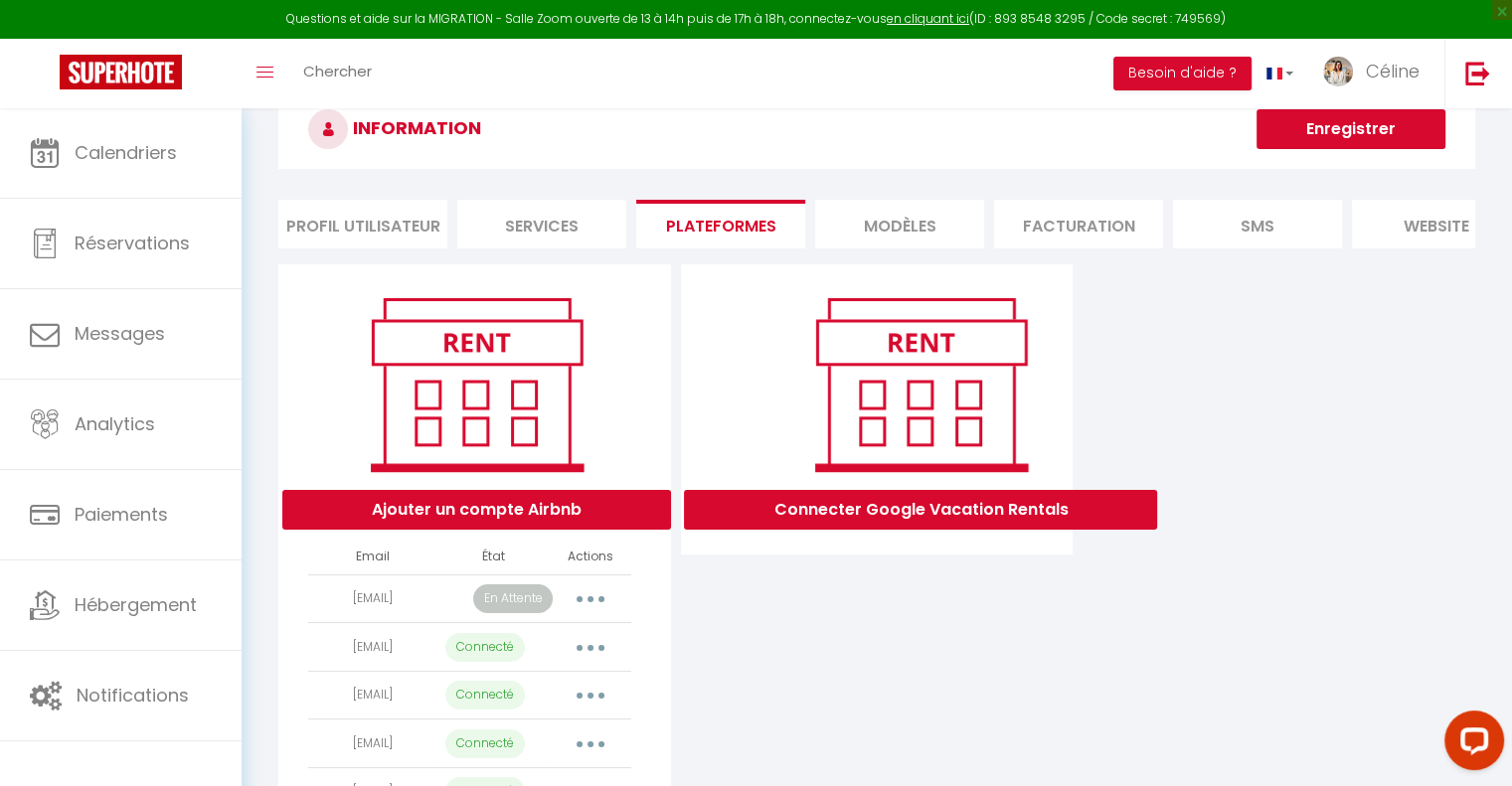 scroll, scrollTop: 223, scrollLeft: 0, axis: vertical 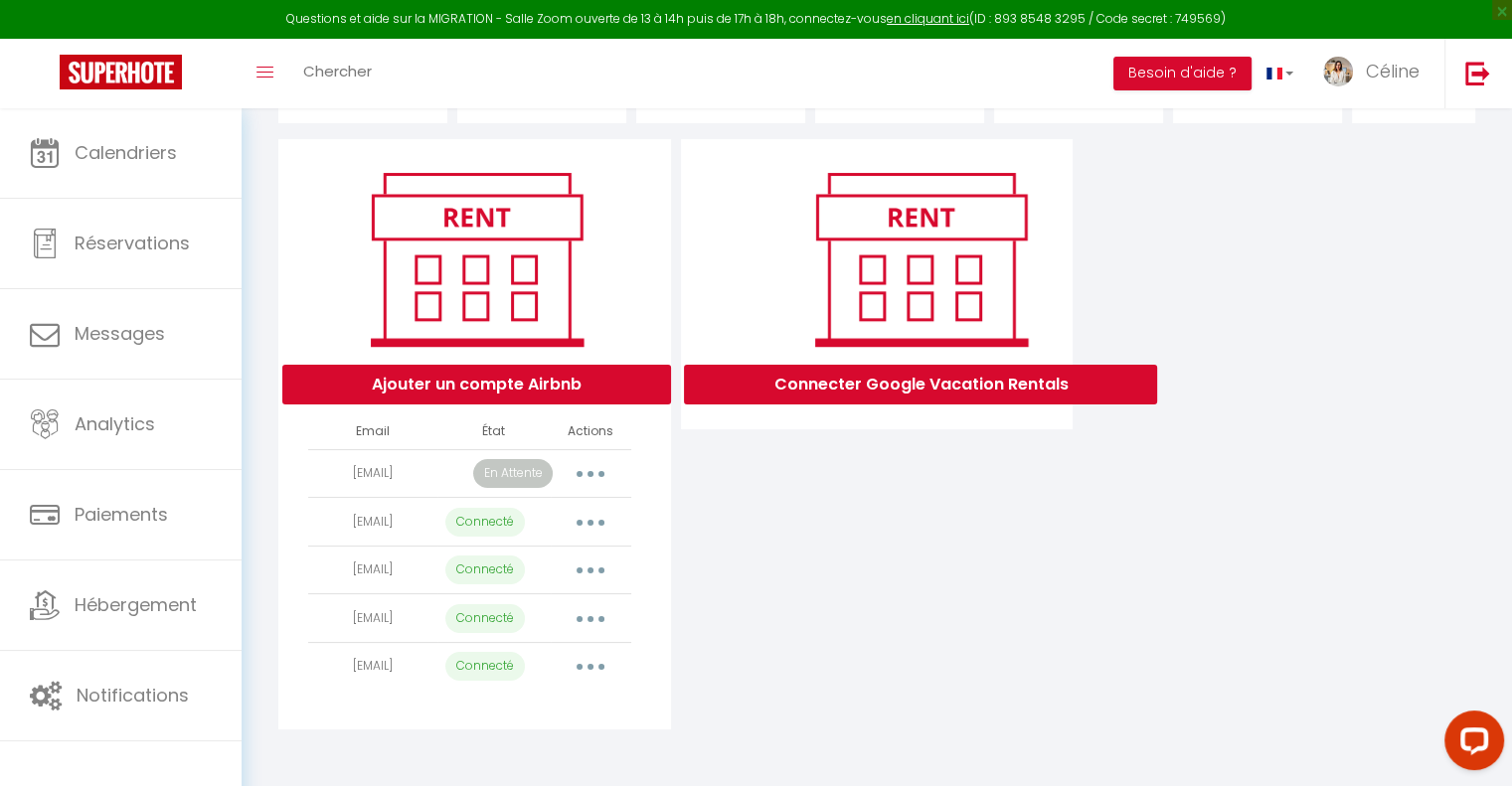 click at bounding box center [590, 474] 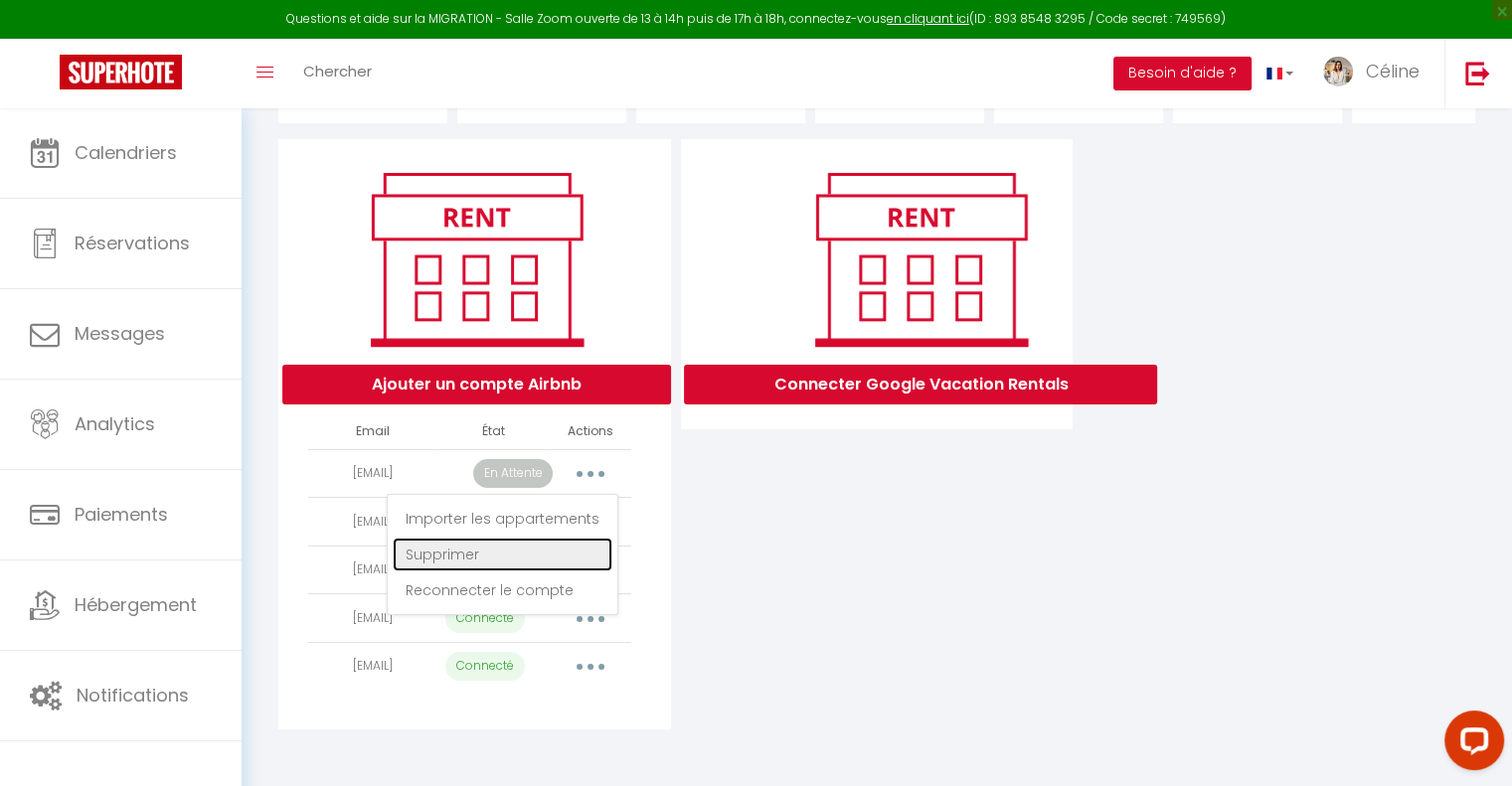 click on "Supprimer" at bounding box center [502, 554] 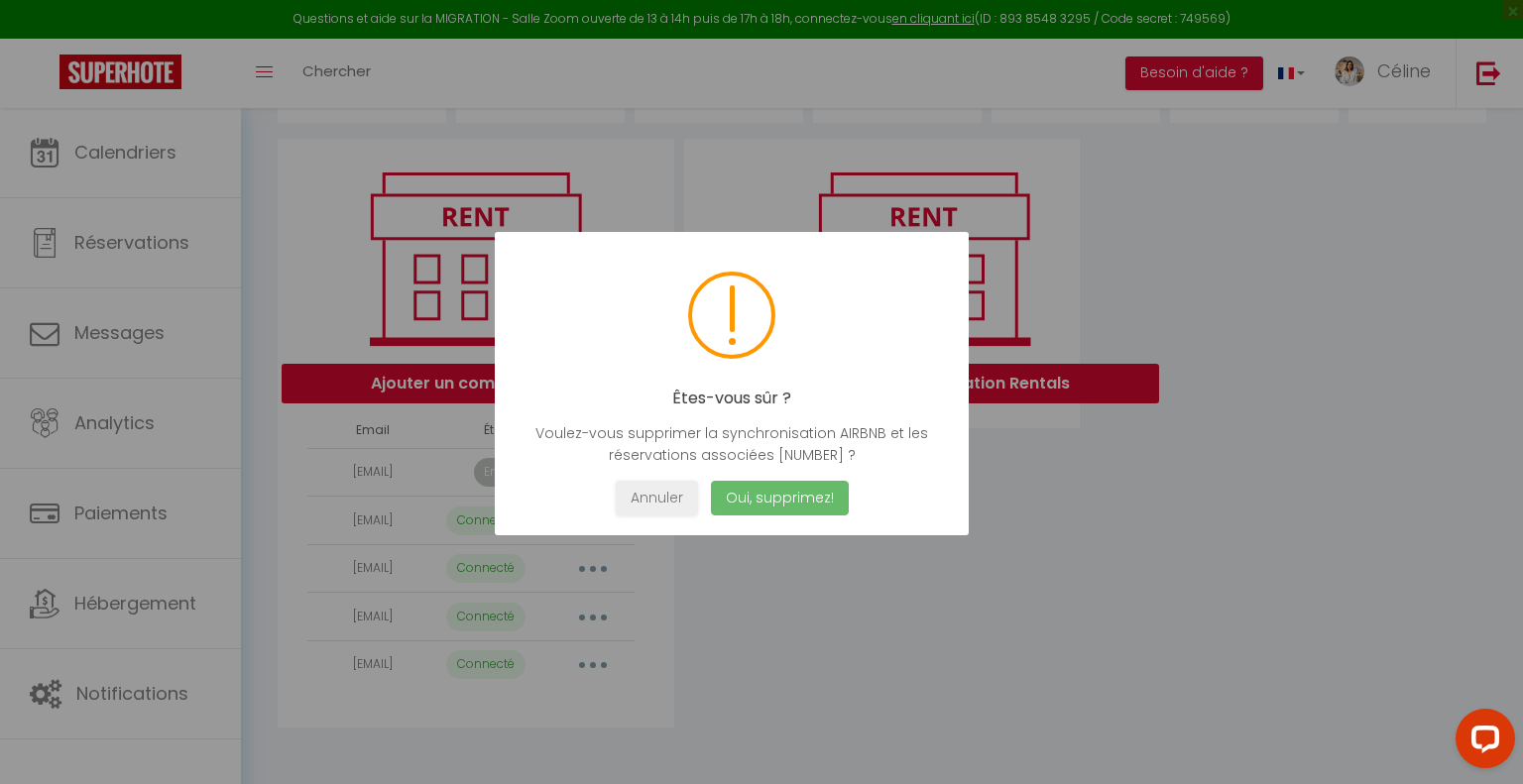 click on "Oui, supprimez!" at bounding box center (779, 498) 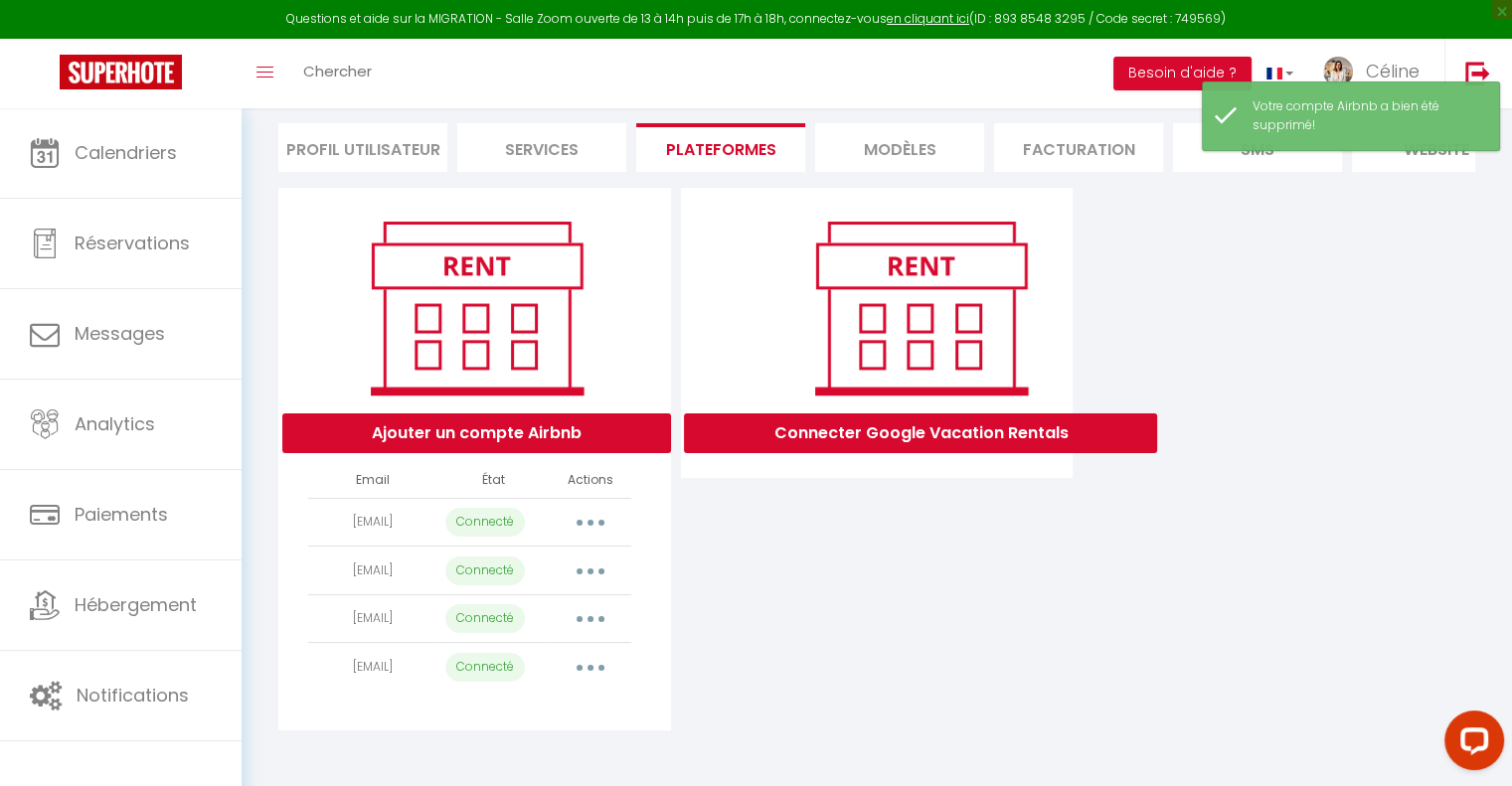 scroll, scrollTop: 168, scrollLeft: 0, axis: vertical 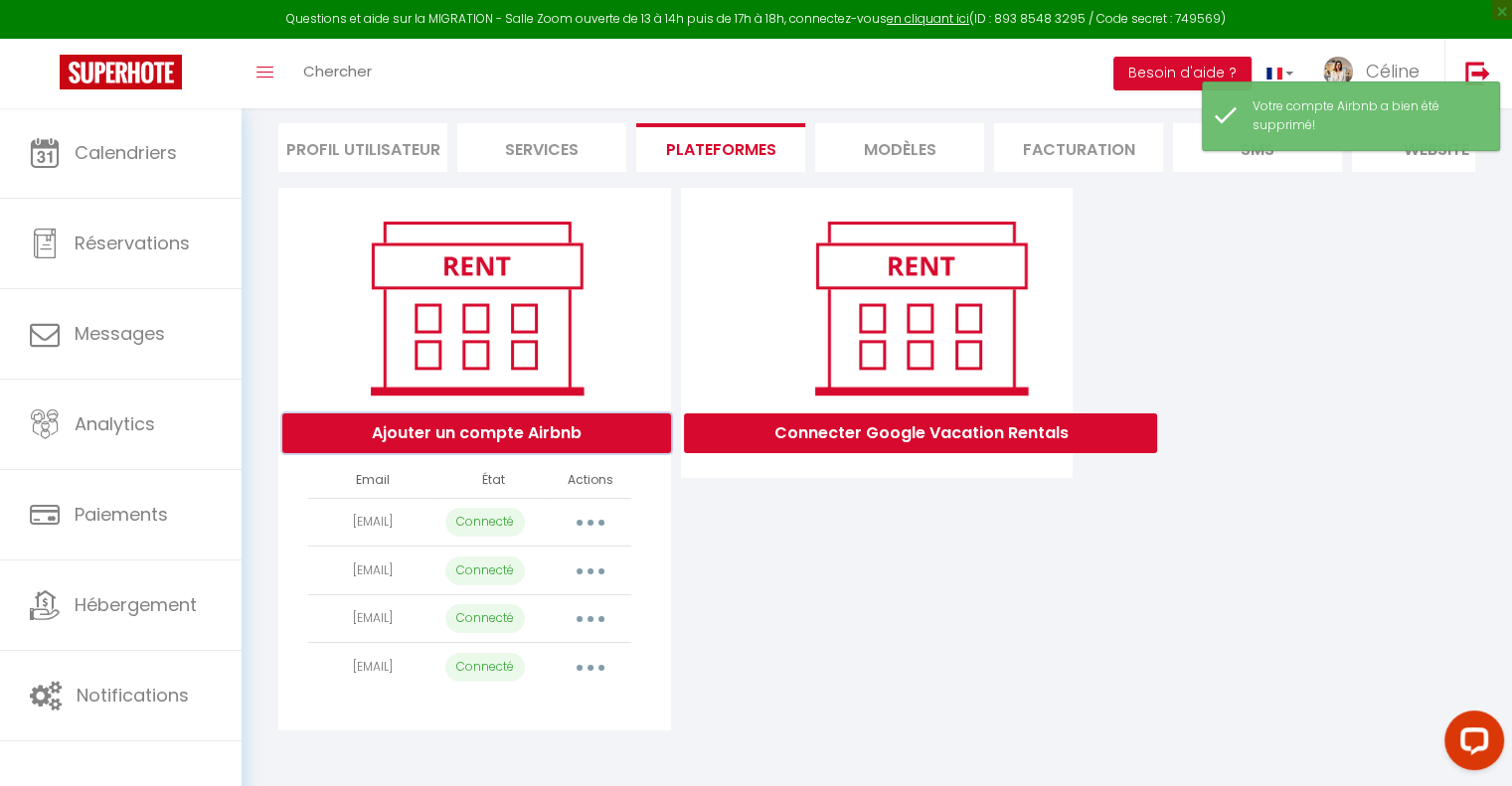 click on "Ajouter un compte Airbnb" at bounding box center [476, 433] 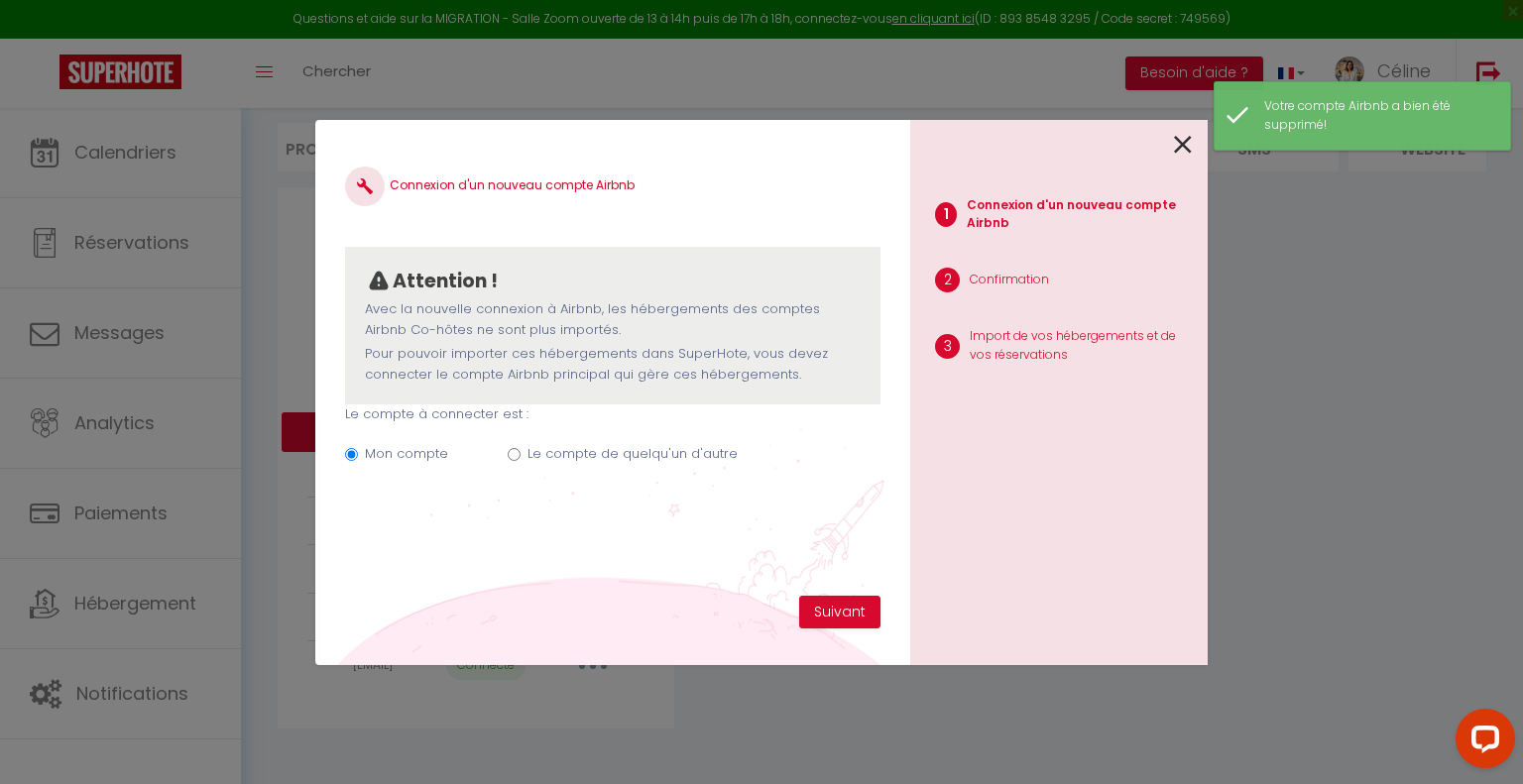 click on "Mon compte
Le compte de quelqu'un d'autre" at bounding box center (613, 457) 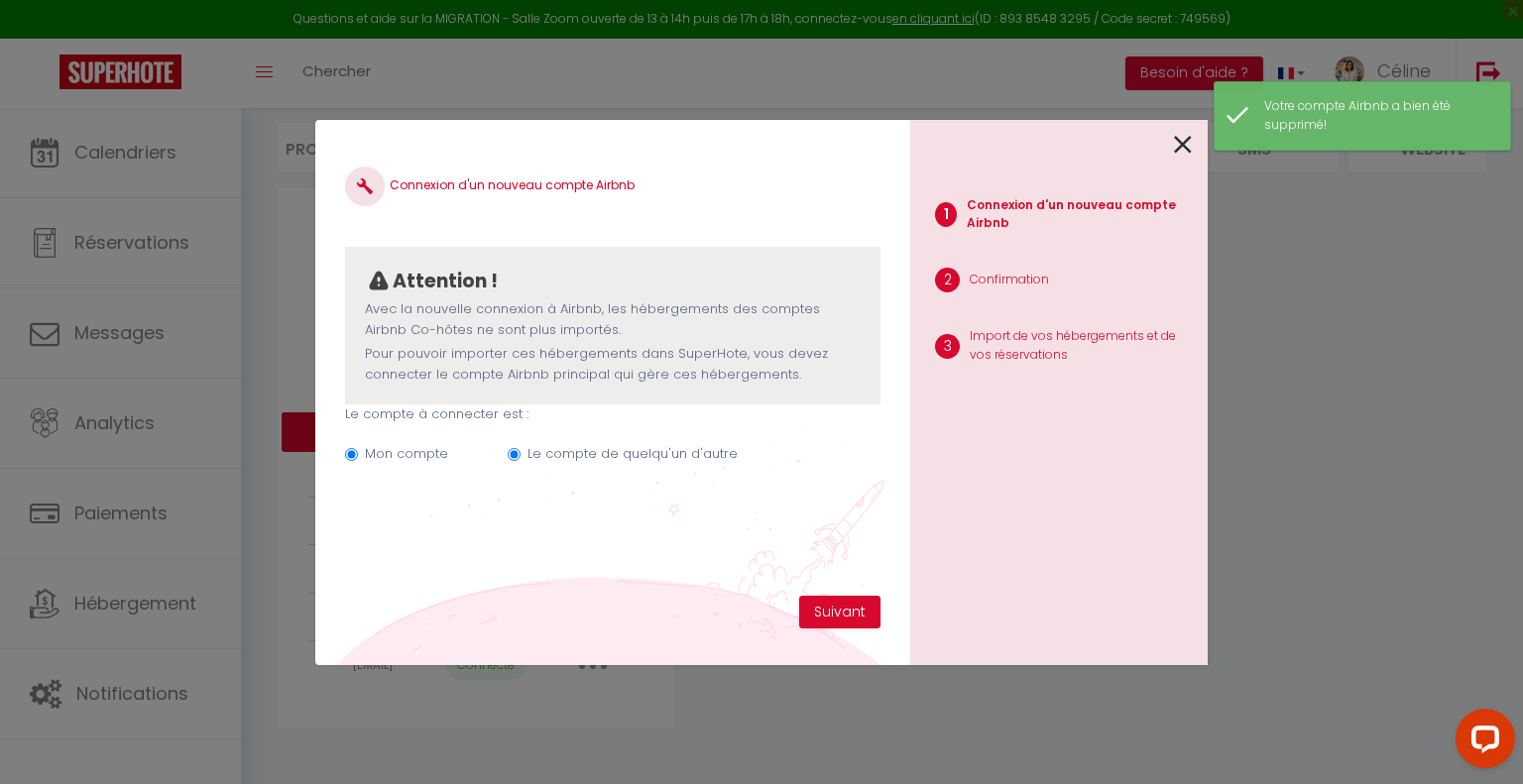 radio on "false" 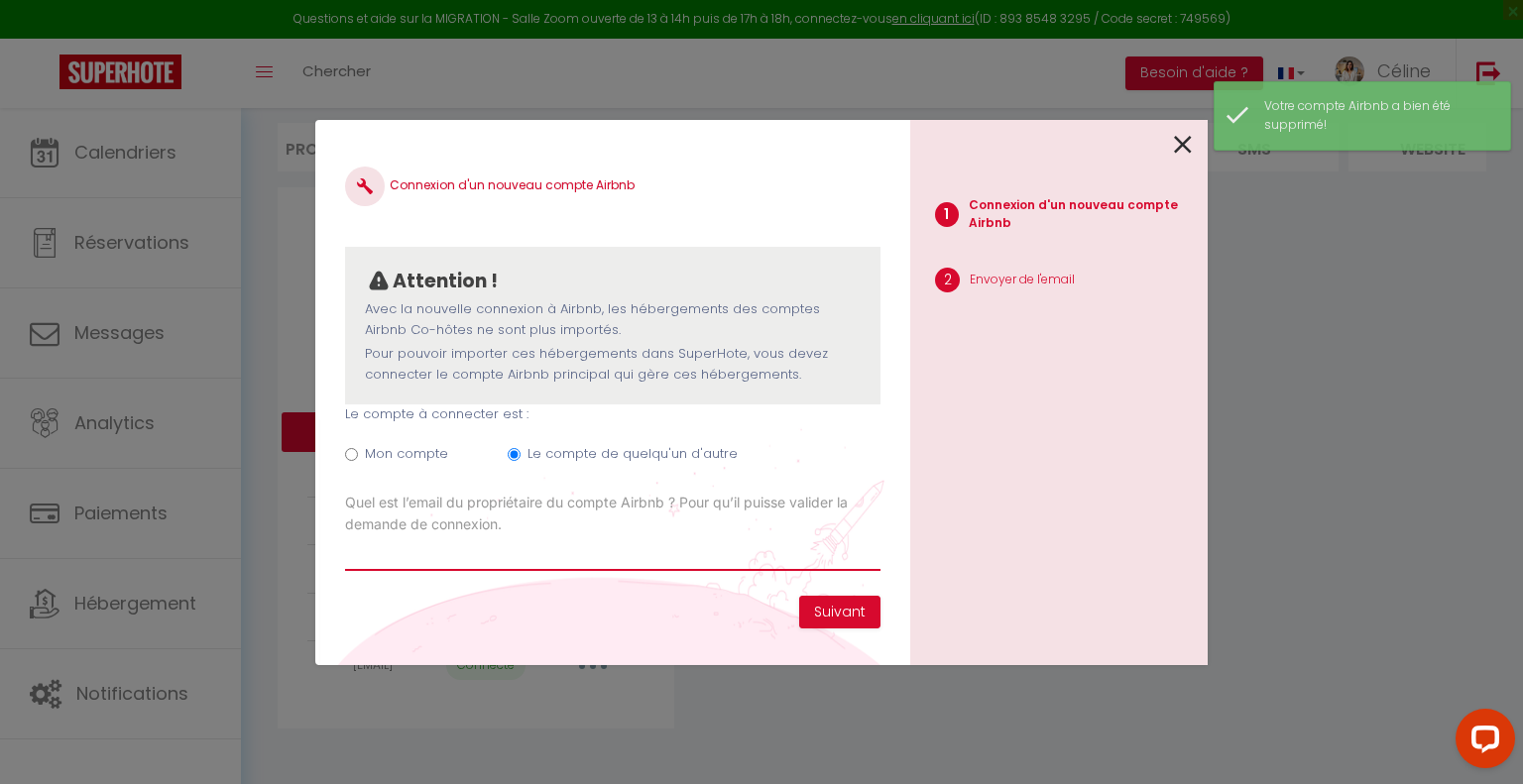 click on "Email connexion Airbnb" at bounding box center [613, 553] 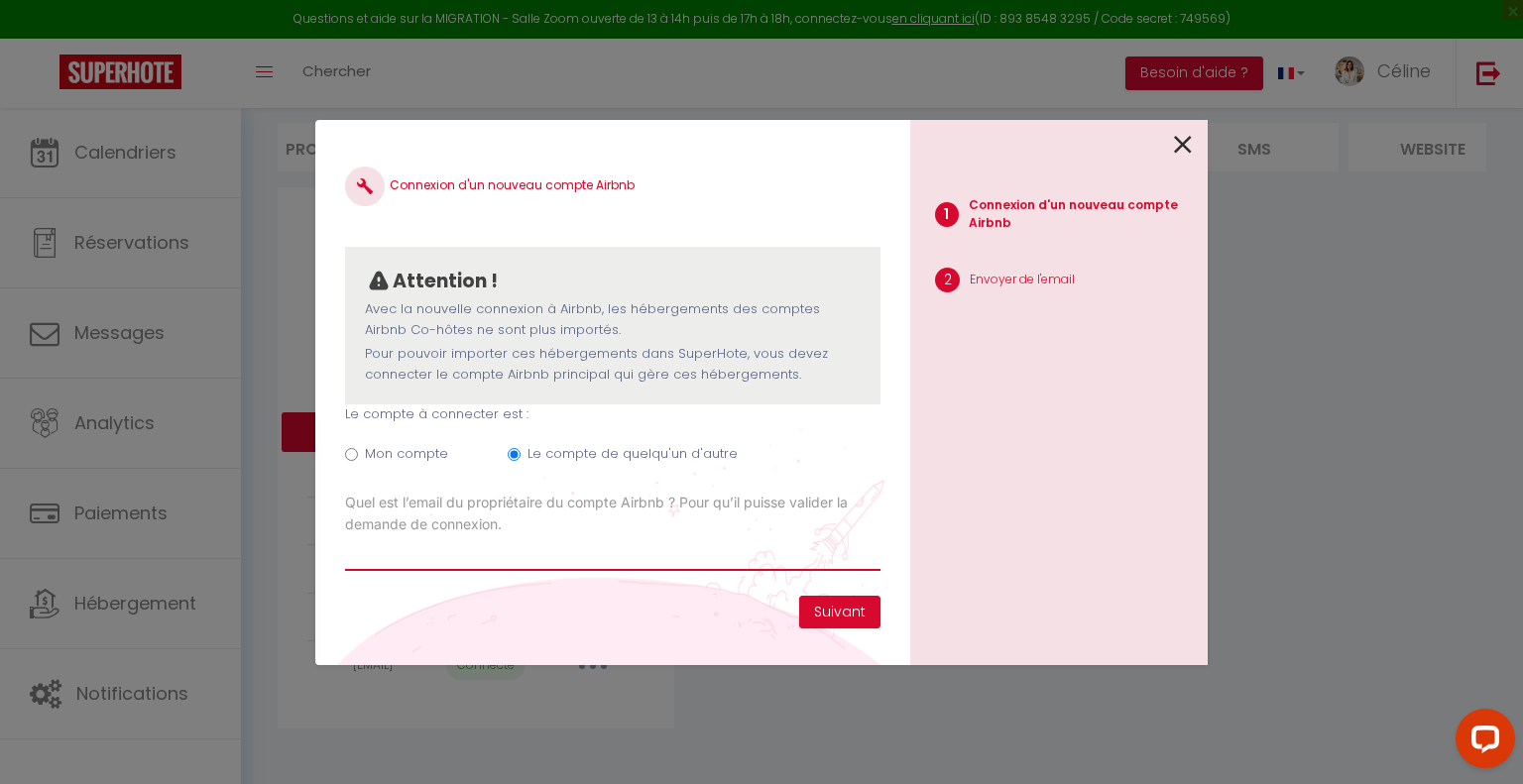 type on "M" 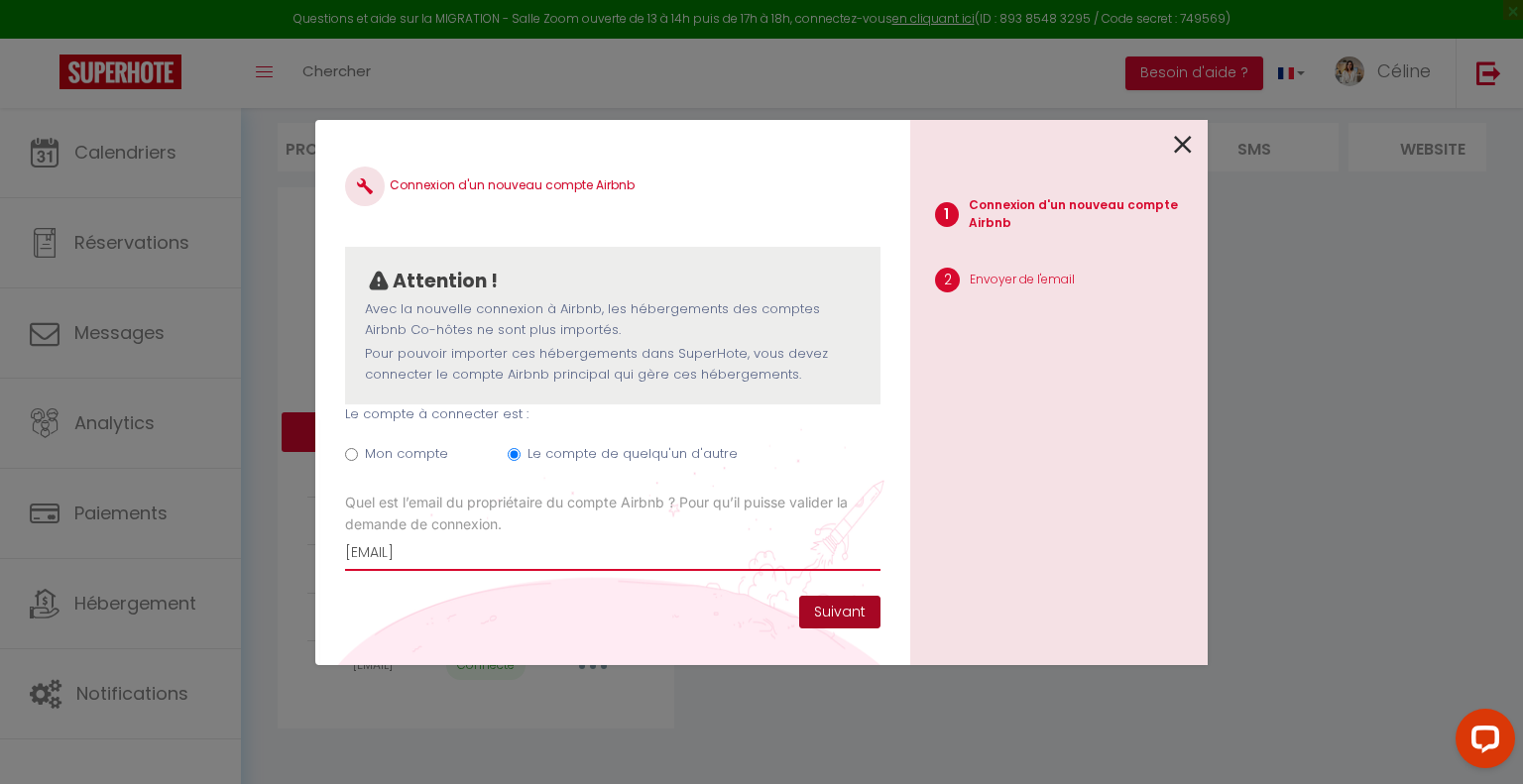 type on "[EMAIL]" 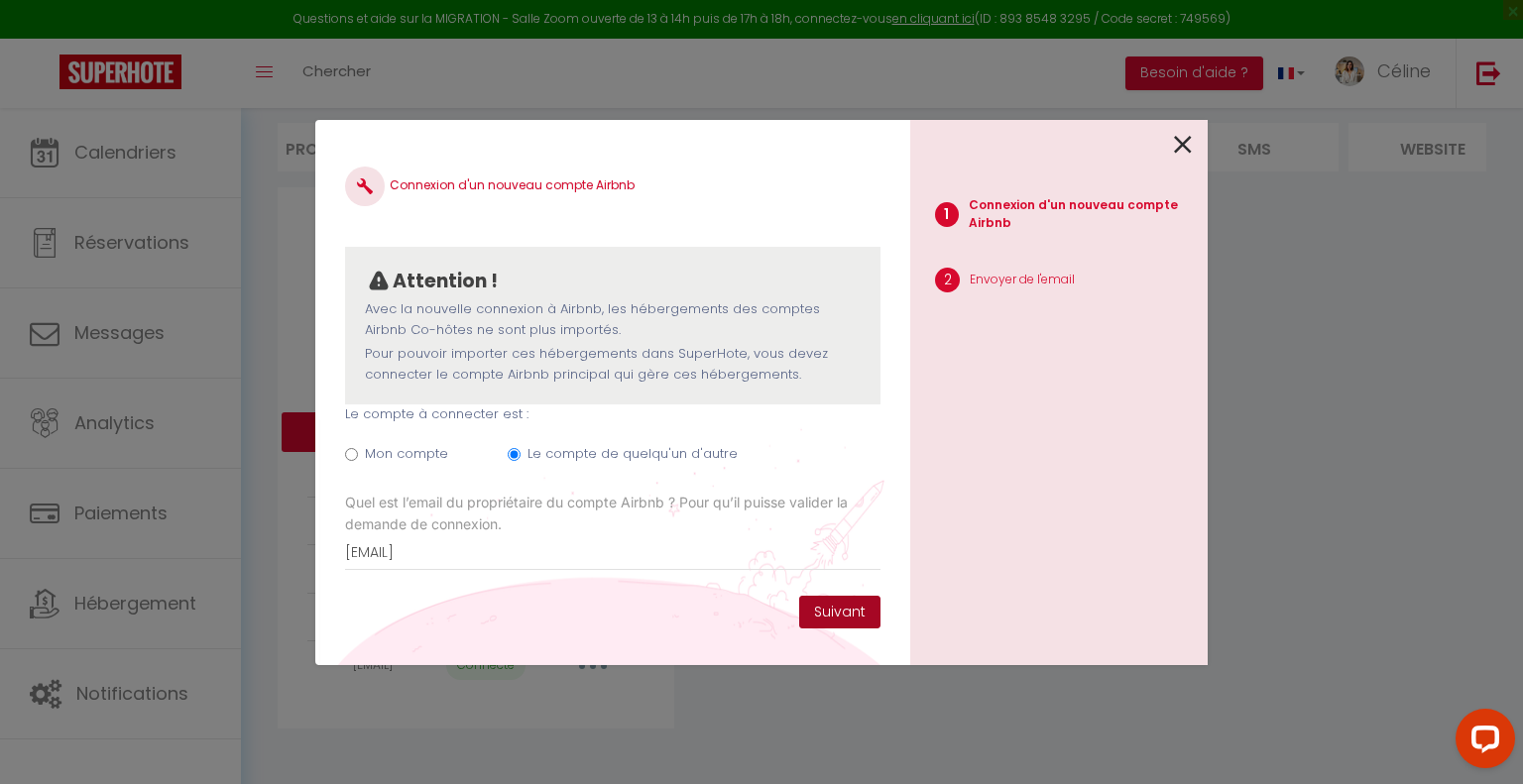 click on "Suivant" at bounding box center [840, 613] 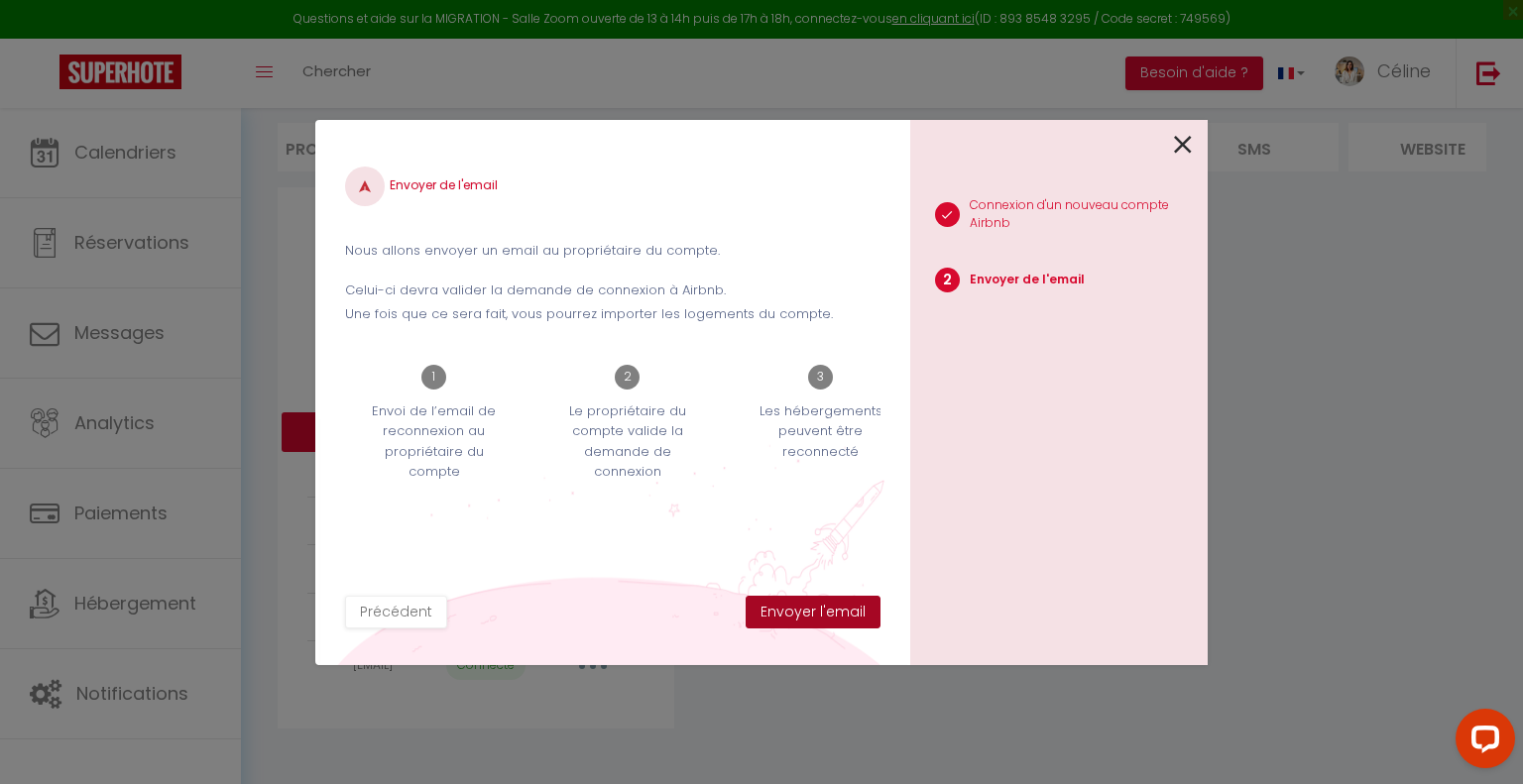 click on "Envoyer l'email" at bounding box center (813, 613) 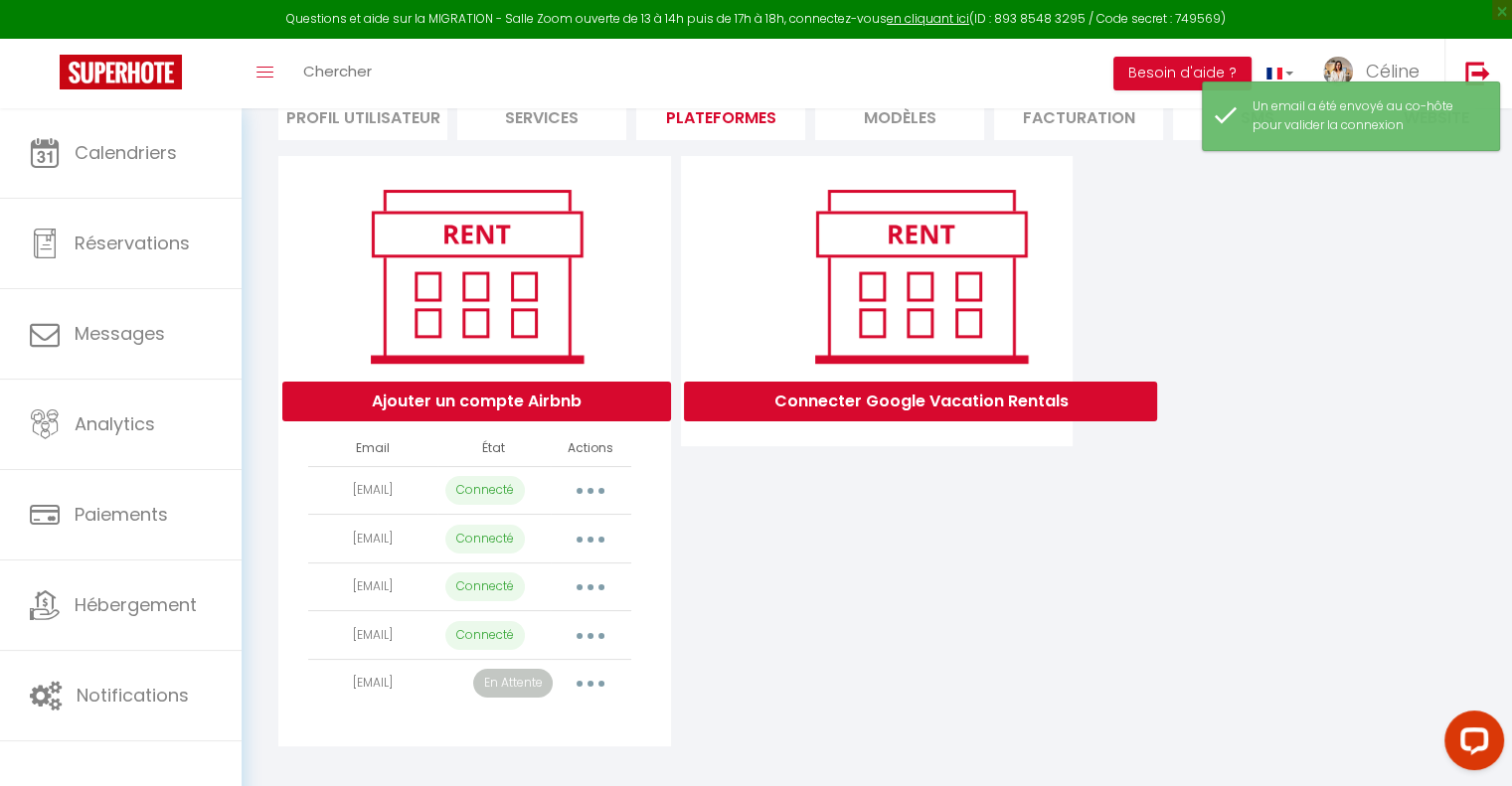 scroll, scrollTop: 223, scrollLeft: 0, axis: vertical 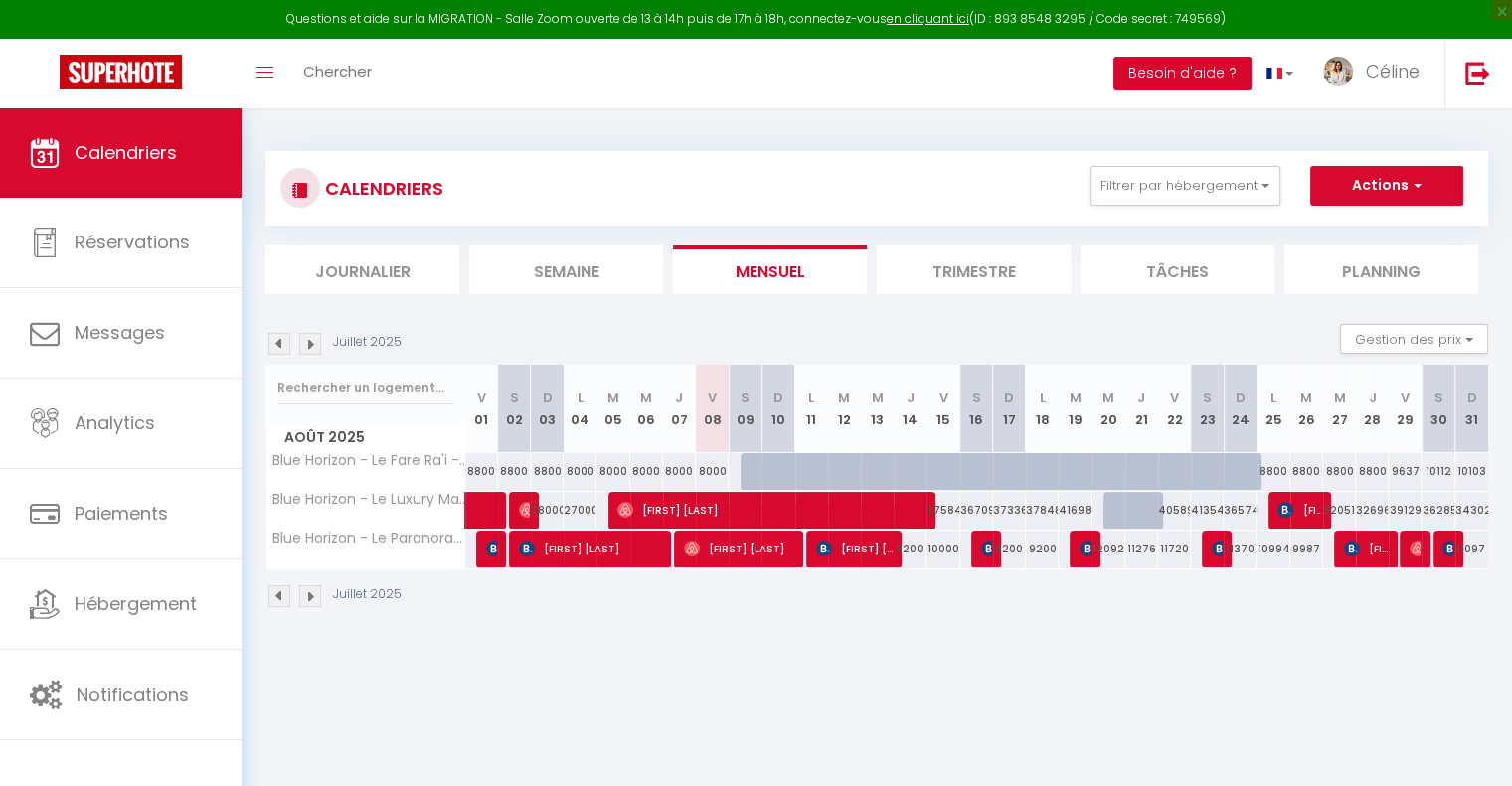 click on "Besoin d'aide ?" at bounding box center [1182, 74] 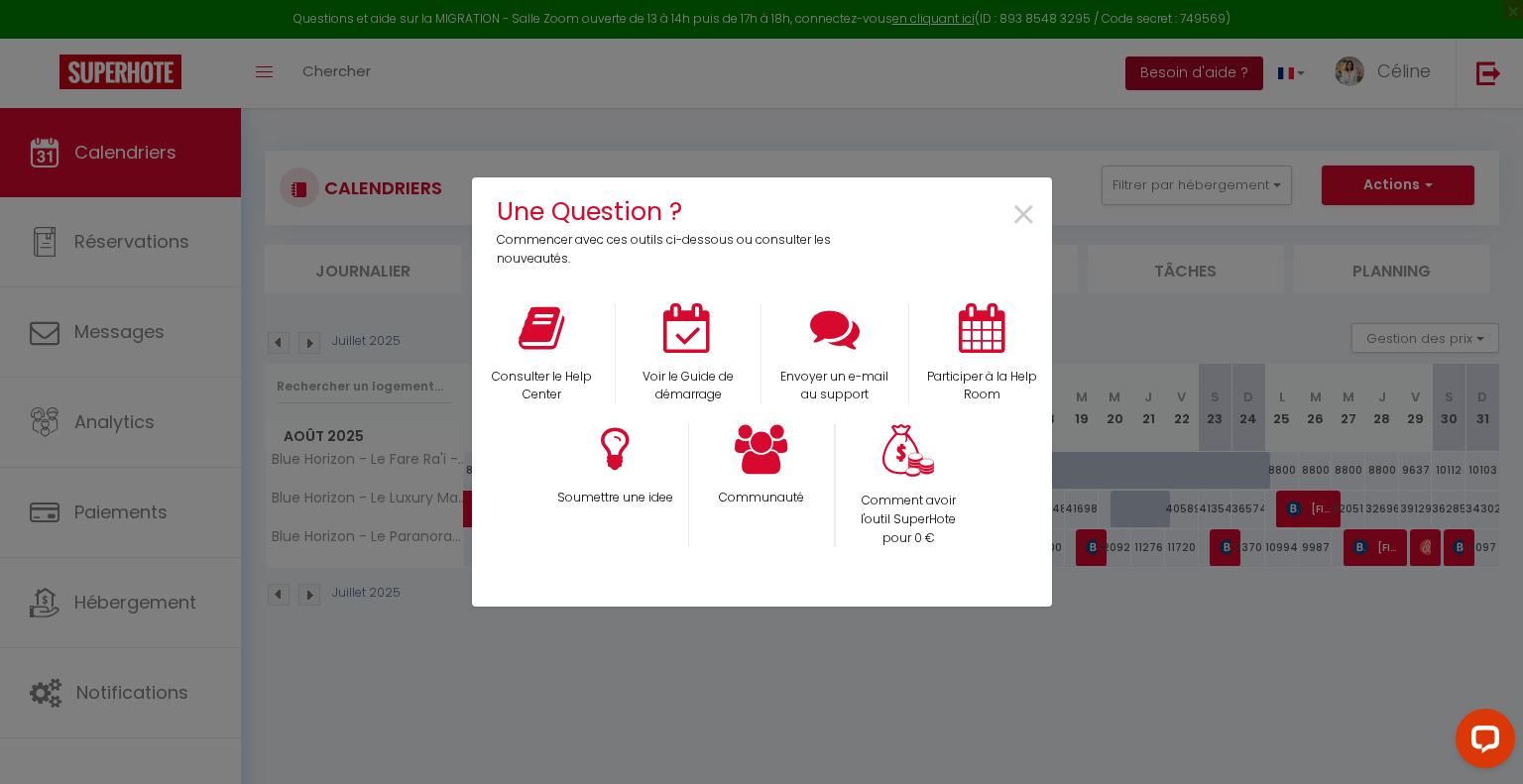 scroll, scrollTop: 0, scrollLeft: 0, axis: both 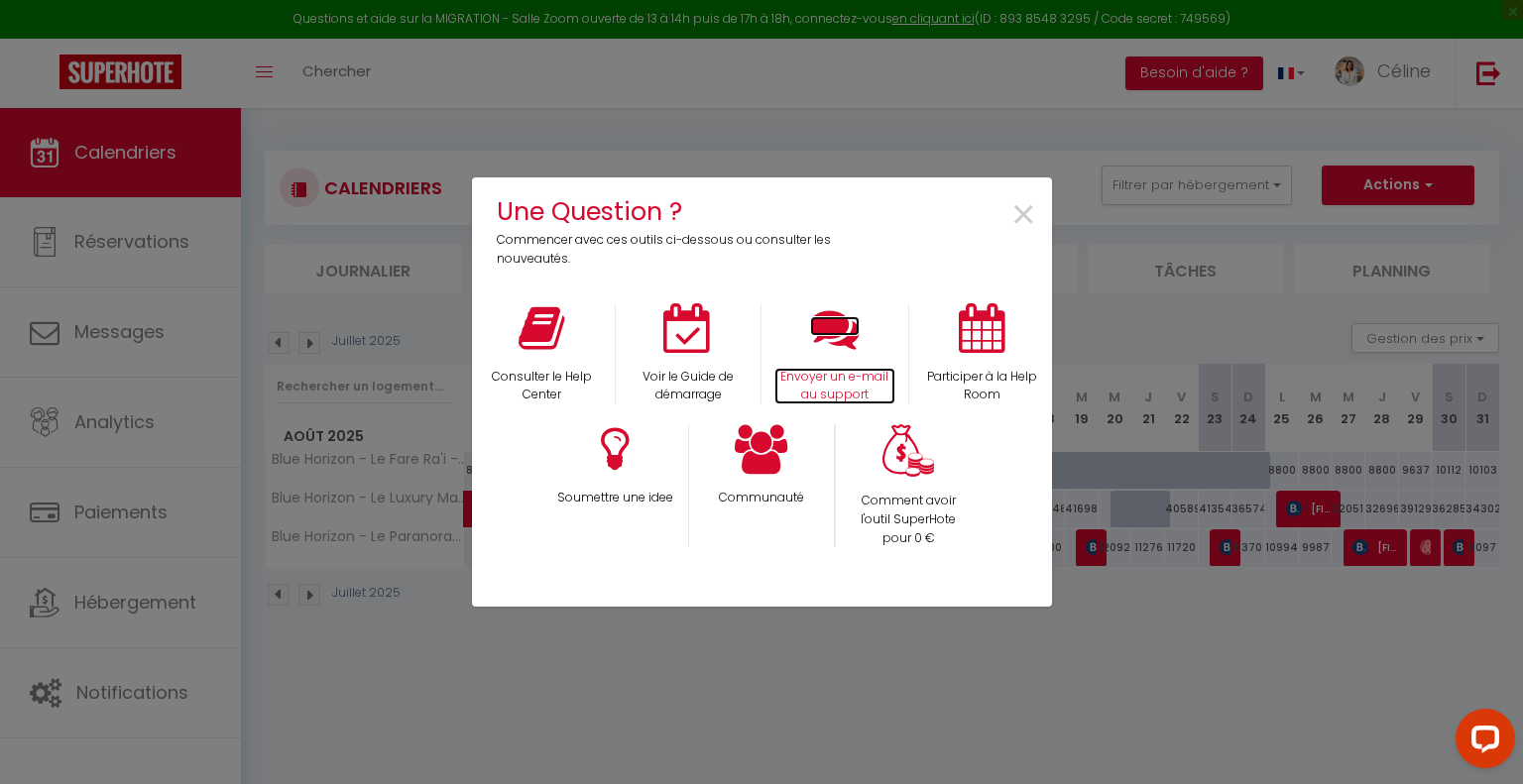 click at bounding box center (835, 328) 